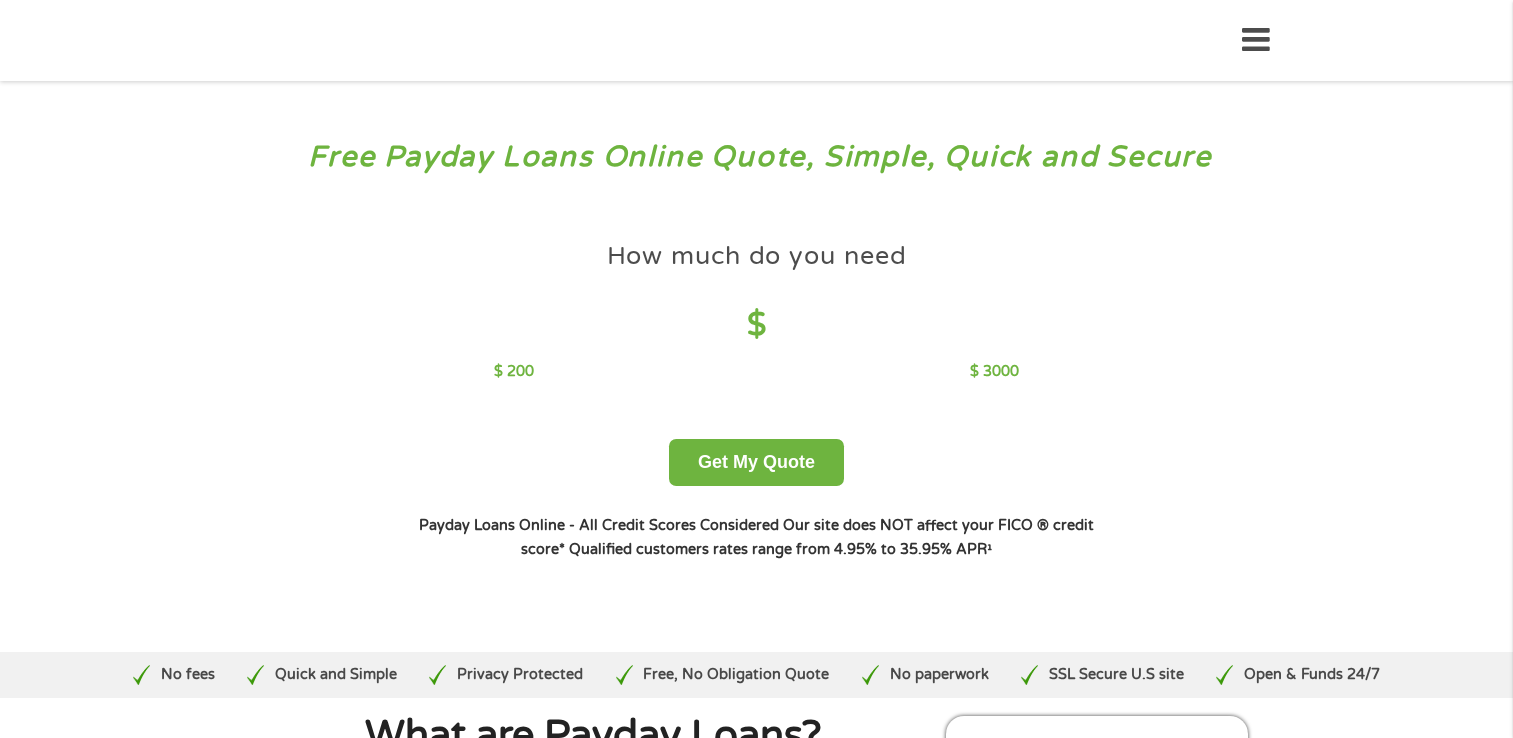 scroll, scrollTop: 0, scrollLeft: 0, axis: both 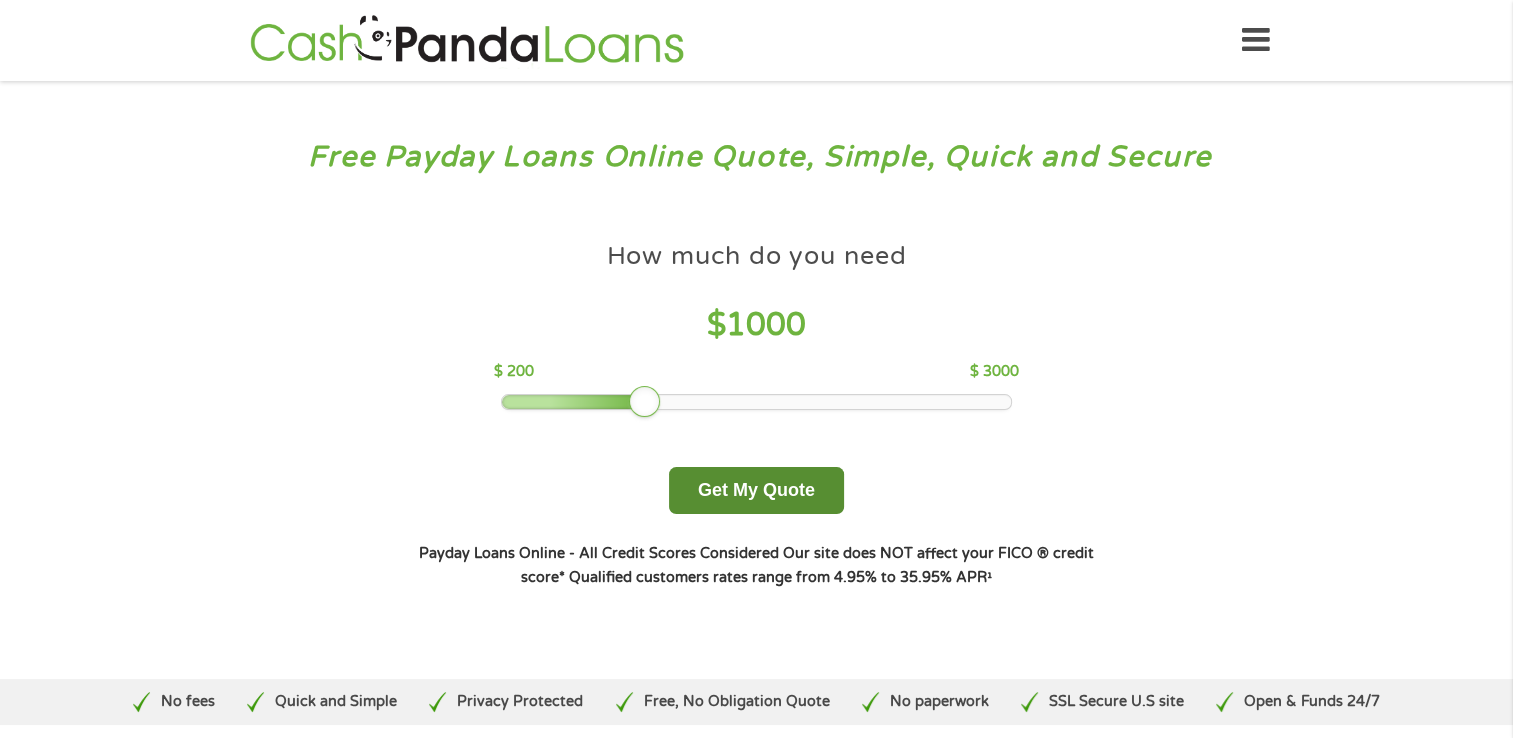 click on "Get My Quote" at bounding box center [756, 490] 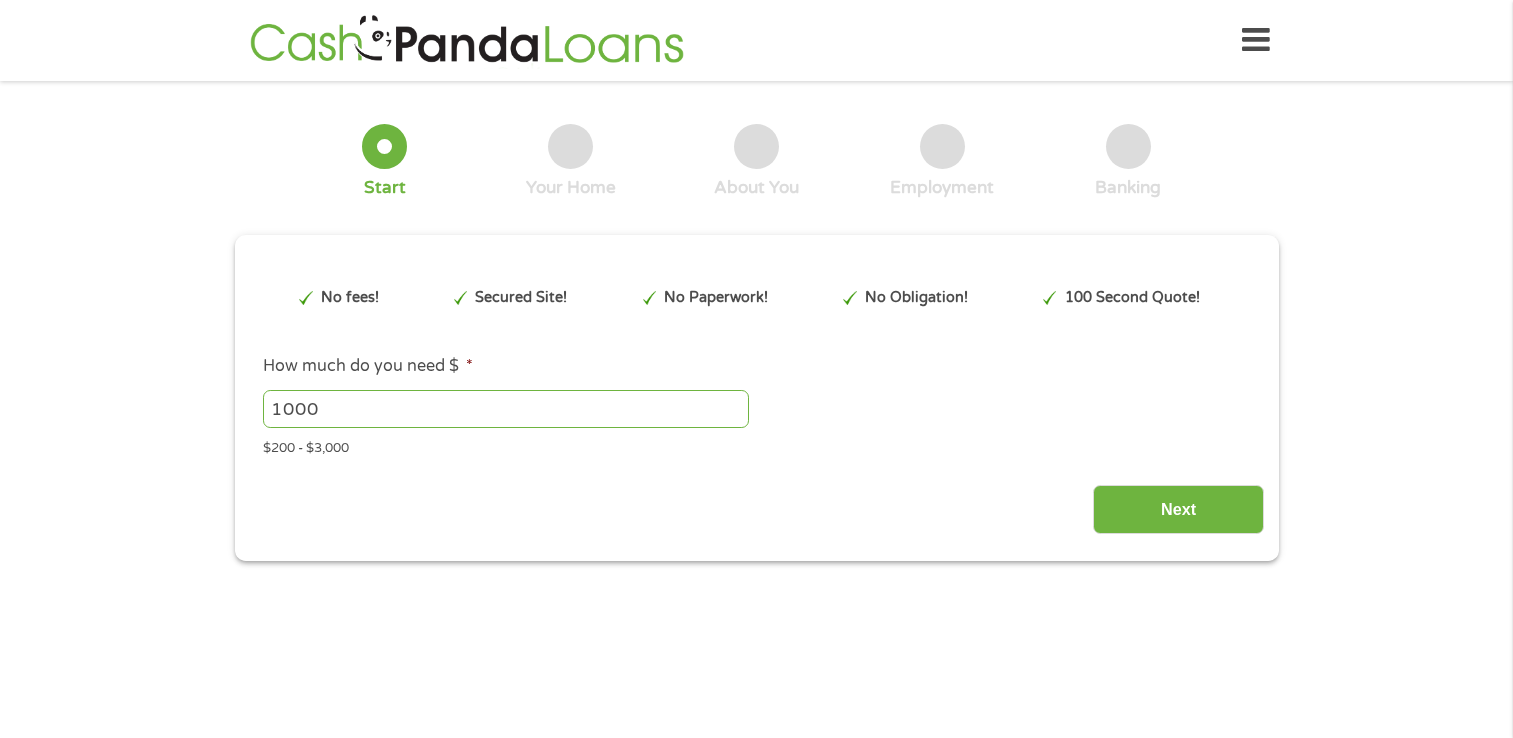 scroll, scrollTop: 0, scrollLeft: 0, axis: both 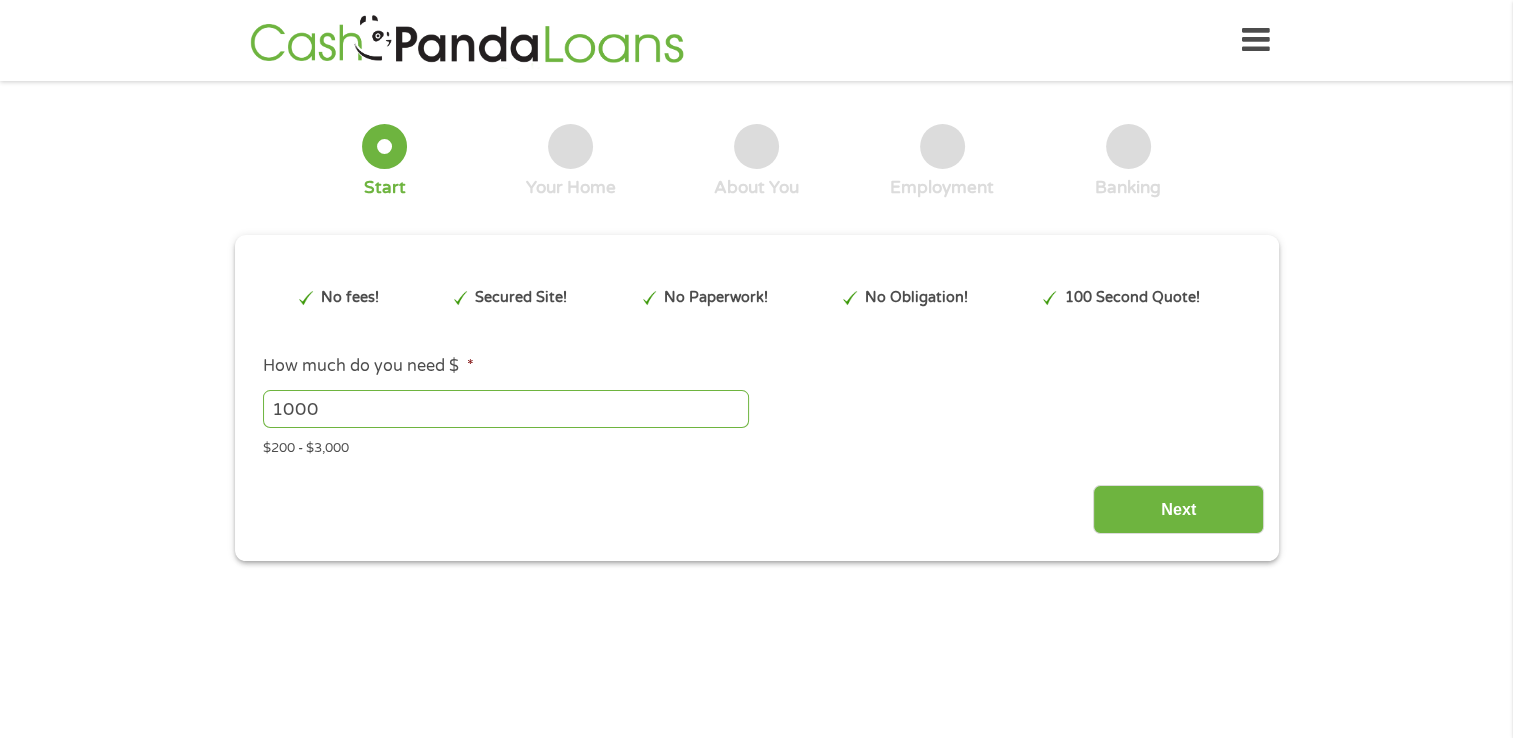 type on "[URL]" 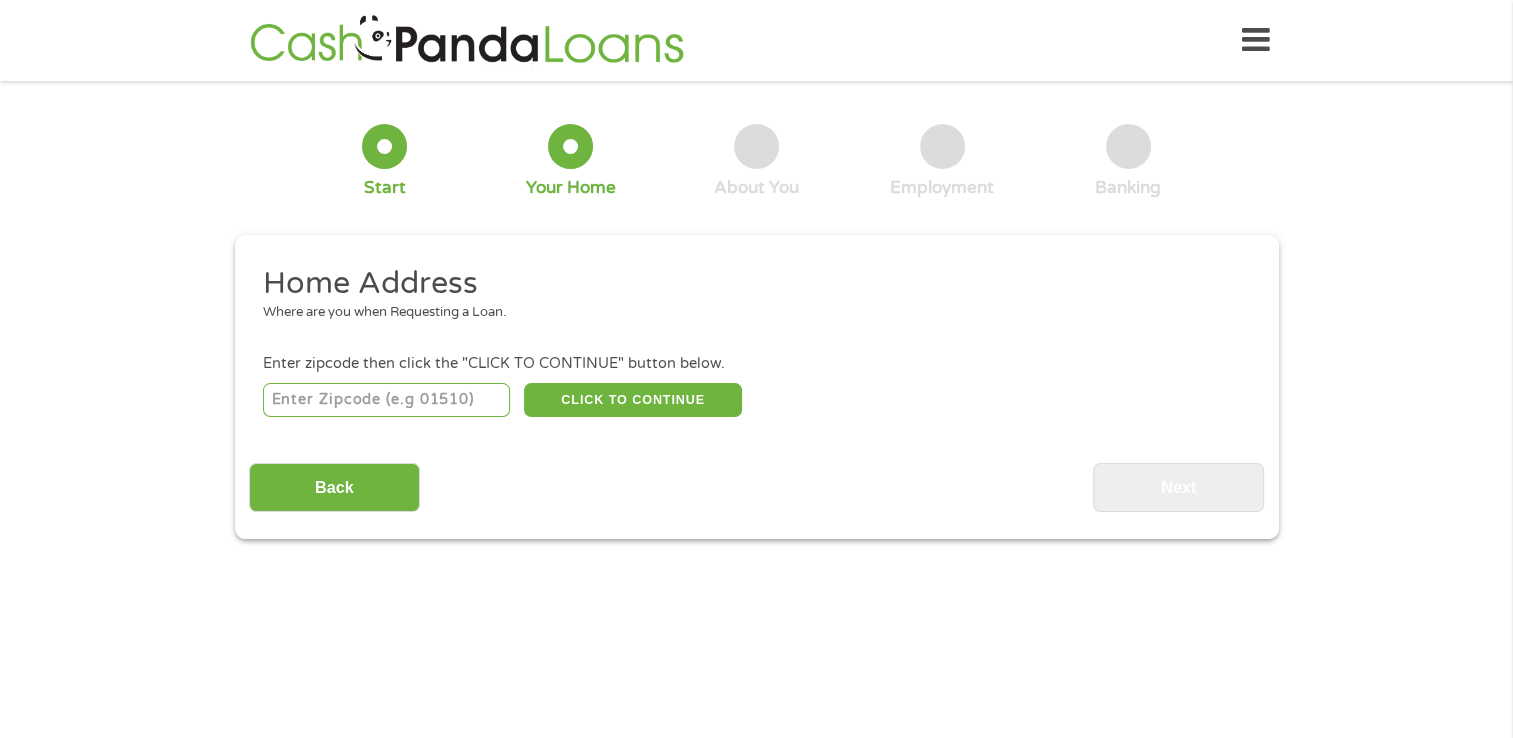 click at bounding box center (386, 400) 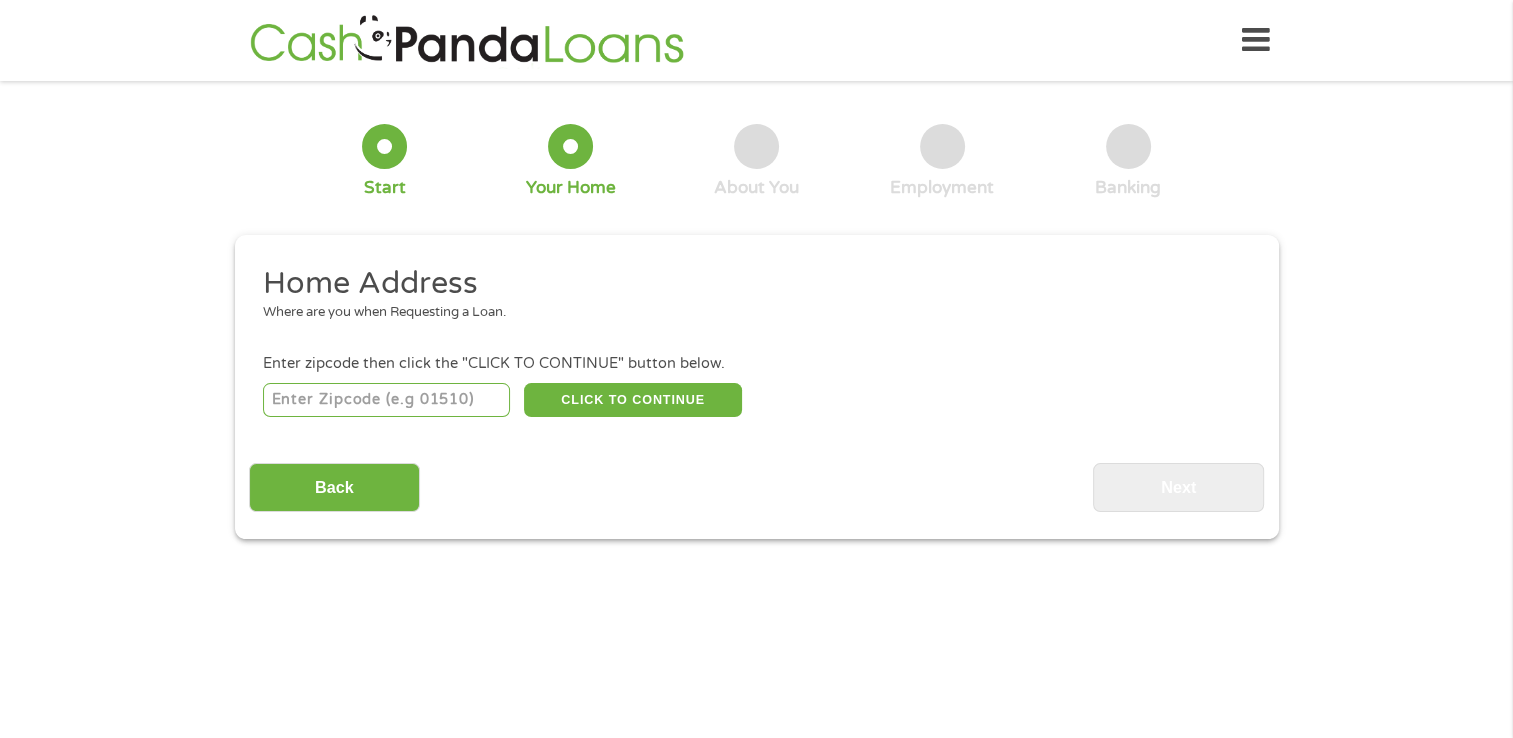 type on "[NUMBER]" 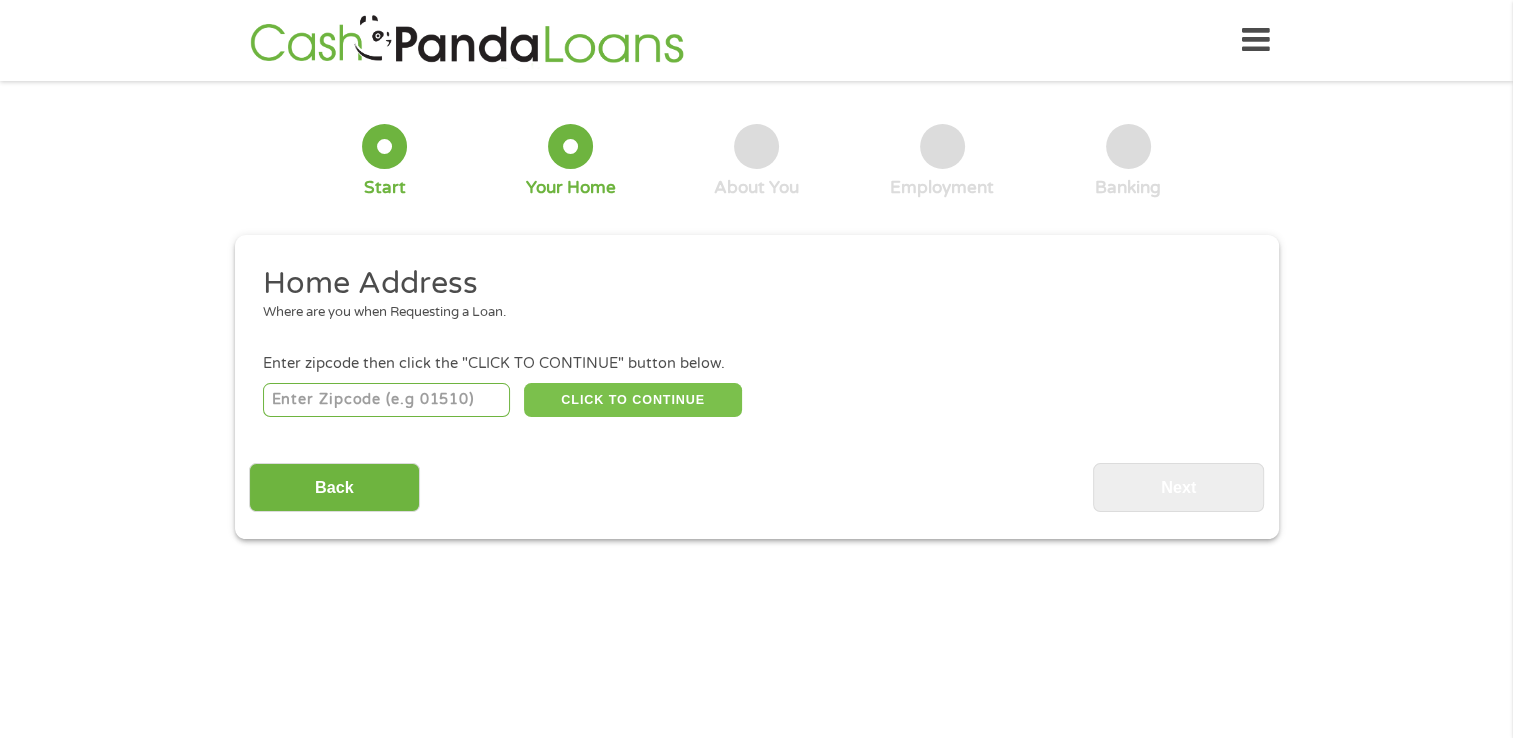 click on "CLICK TO CONTINUE" at bounding box center (633, 400) 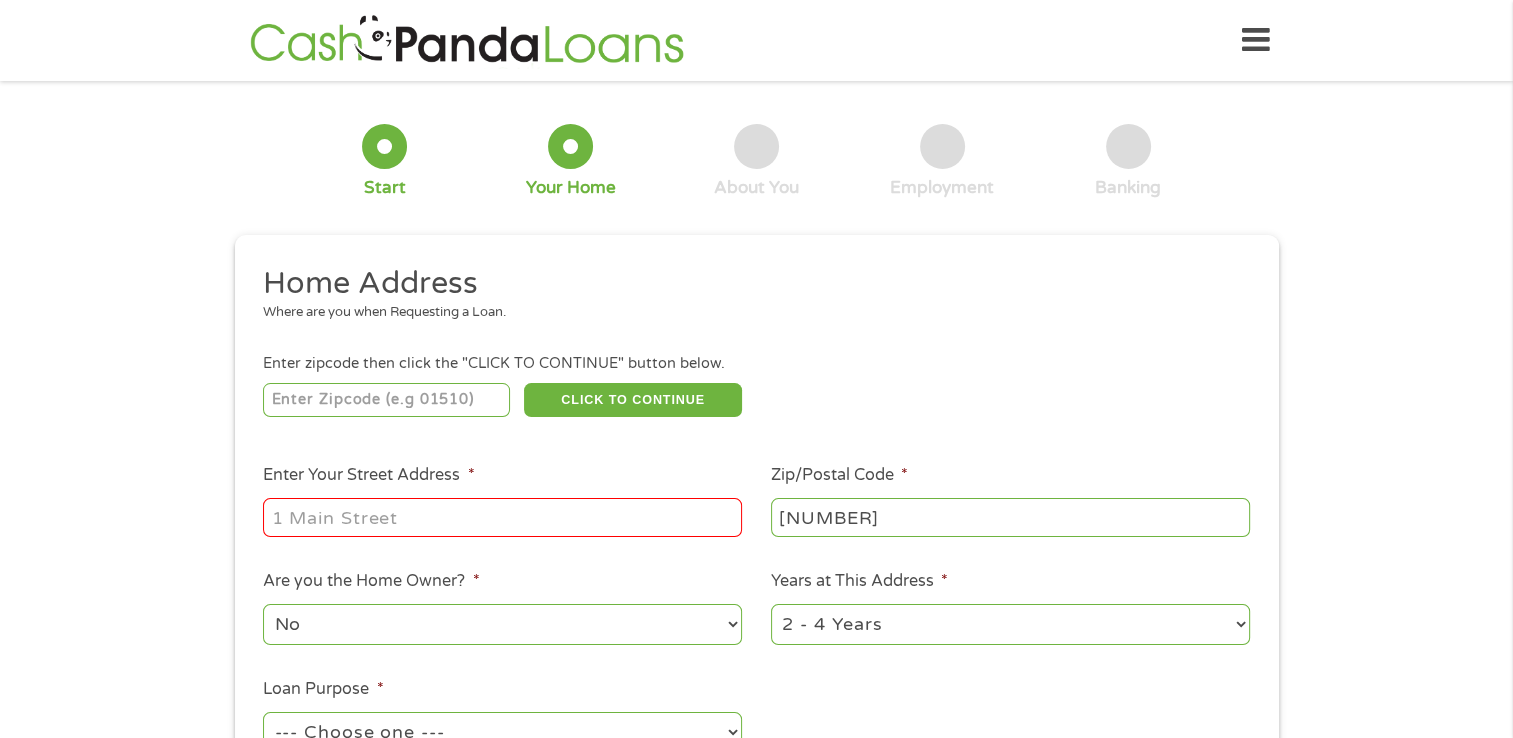click on "Enter Your Street Address *" at bounding box center (502, 517) 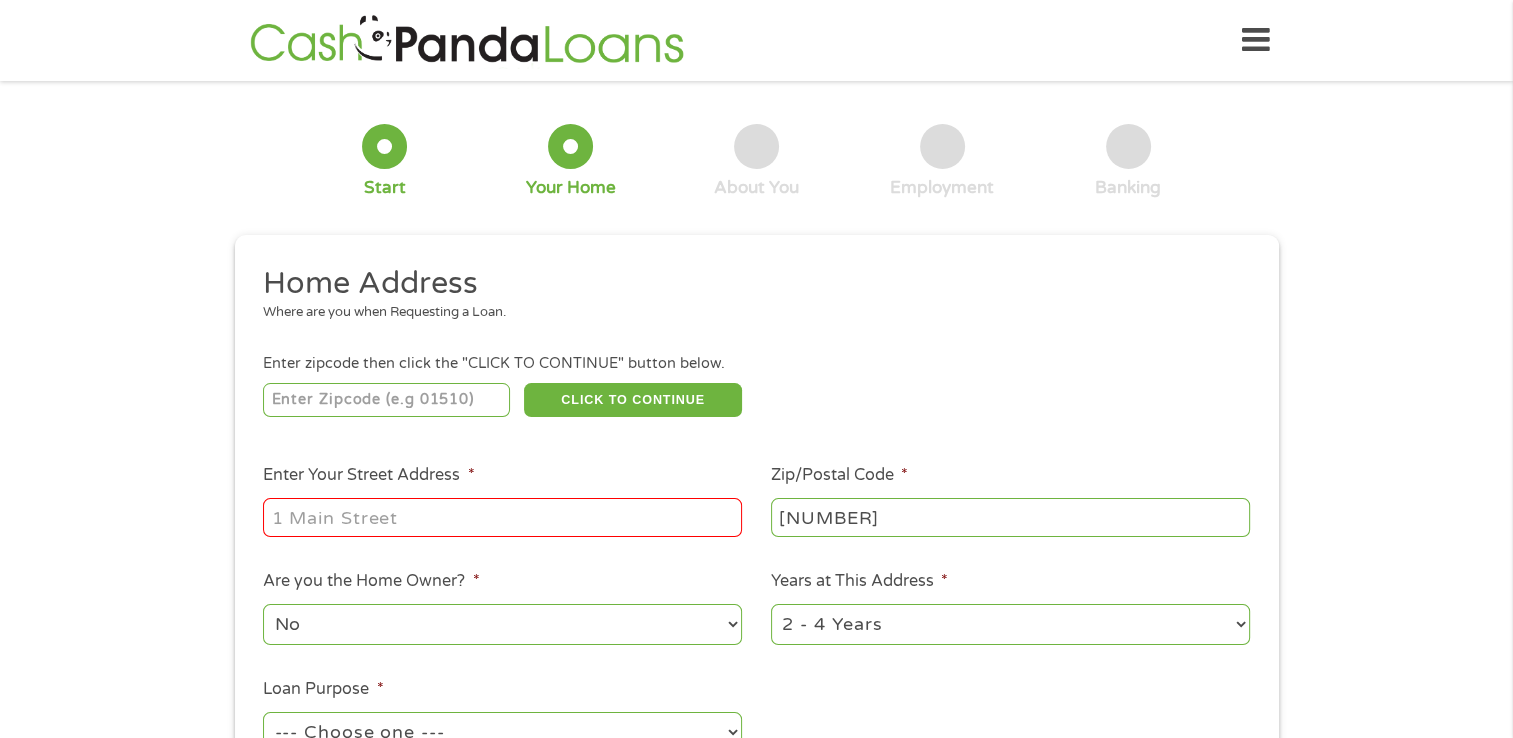type on "[NUMBER] [STREET], [CITY], [STATE], [COUNTRY]" 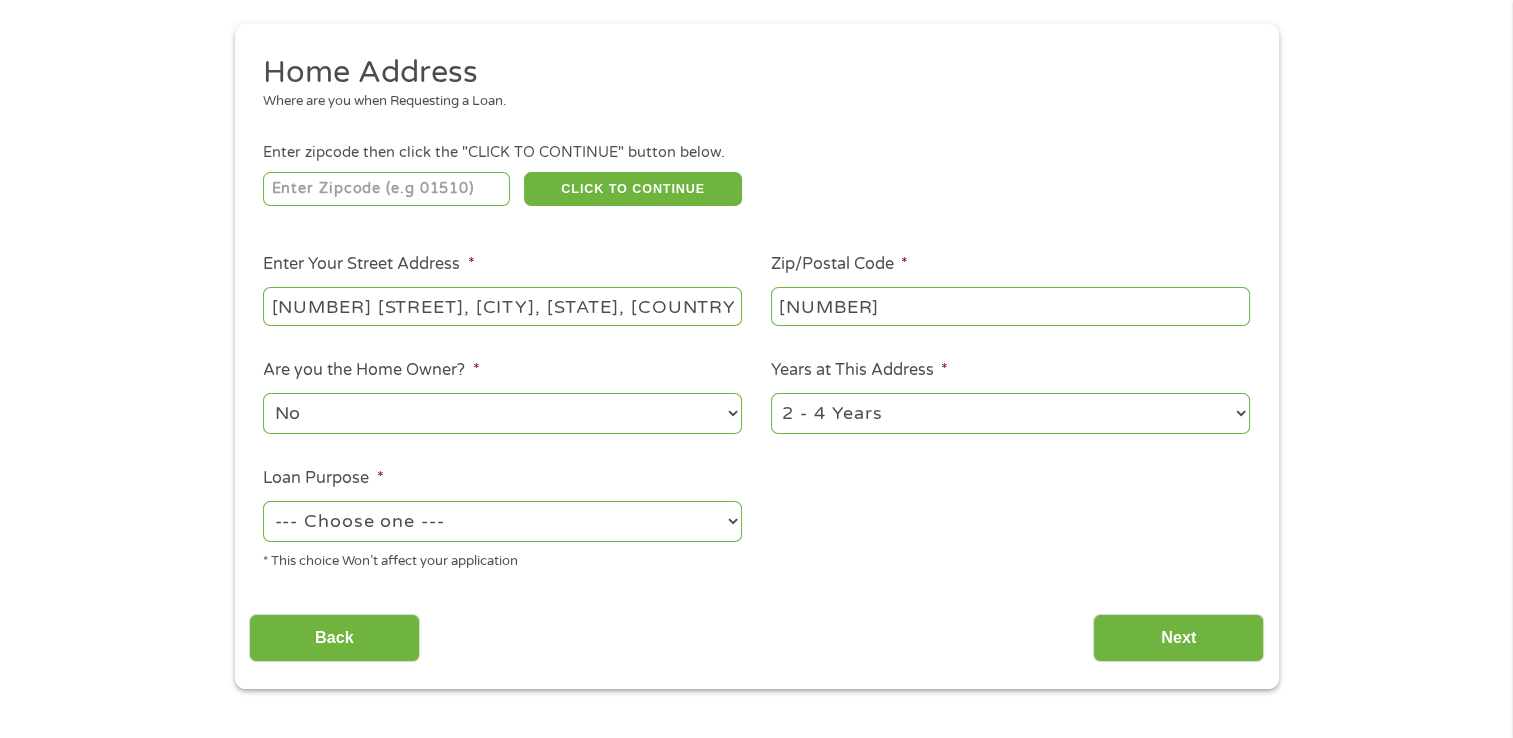 scroll, scrollTop: 332, scrollLeft: 0, axis: vertical 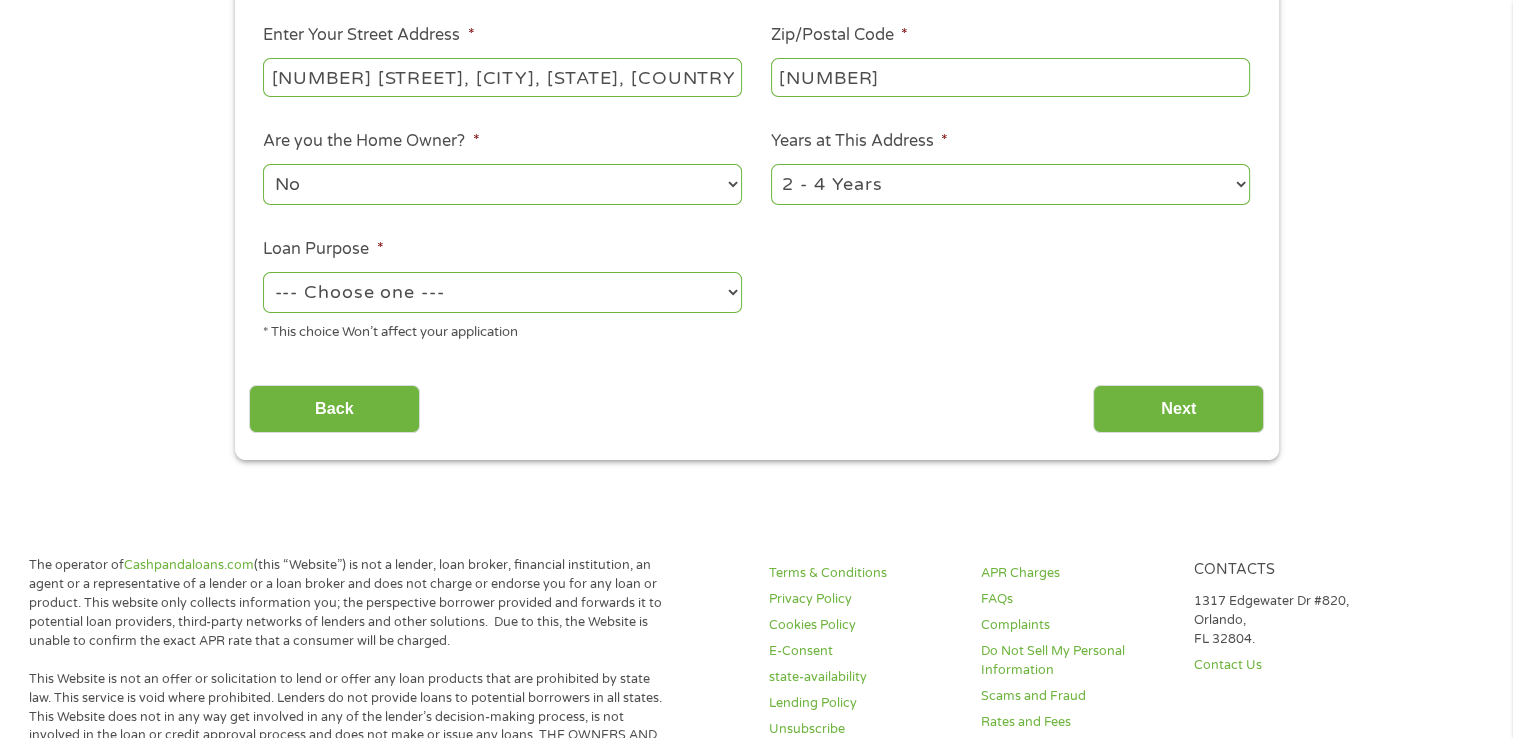 click on "--- Choose one --- Pay Bills Debt Consolidation Home Improvement Major Purchase Car Loan Short Term Cash Medical Expenses Other" at bounding box center (502, 292) 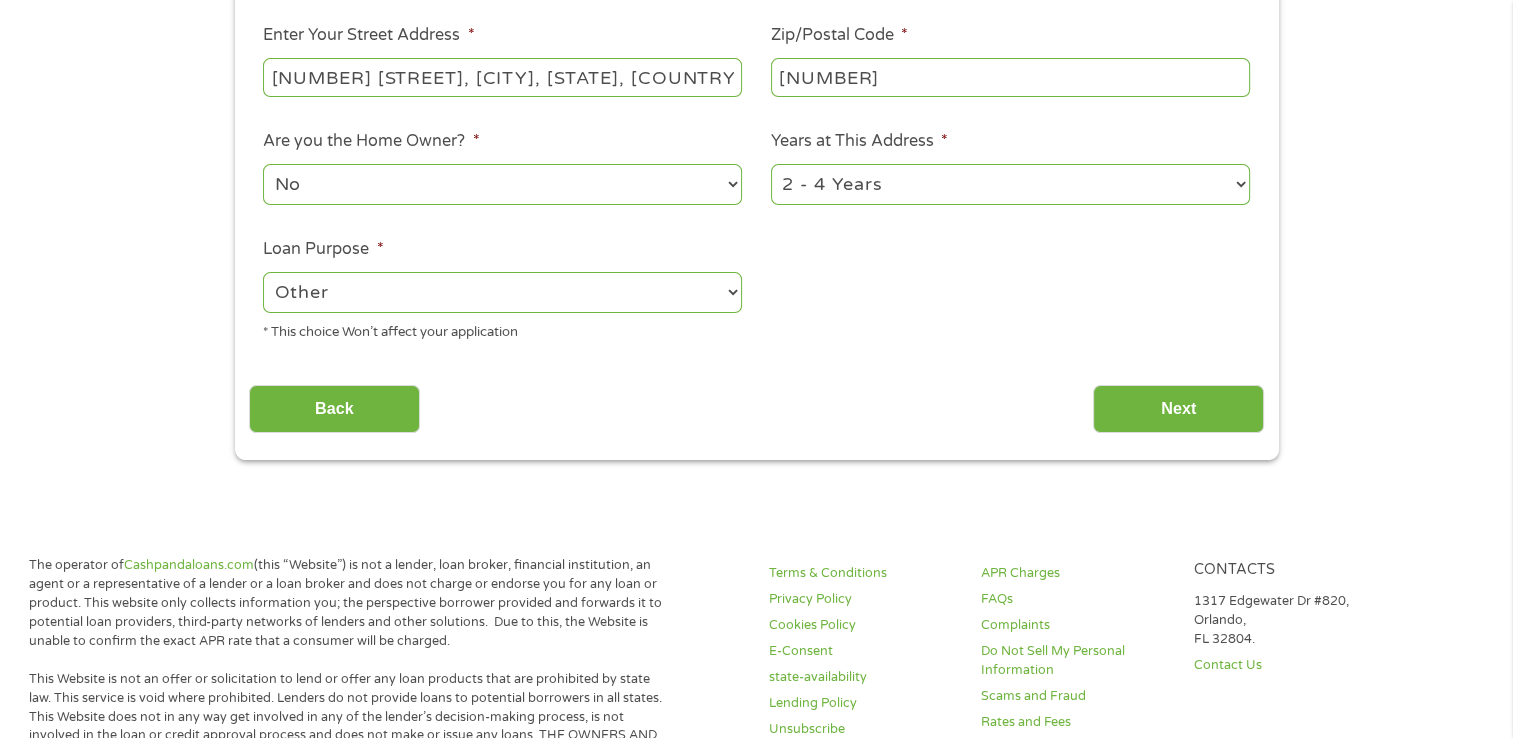 click on "--- Choose one --- Pay Bills Debt Consolidation Home Improvement Major Purchase Car Loan Short Term Cash Medical Expenses Other" at bounding box center [502, 292] 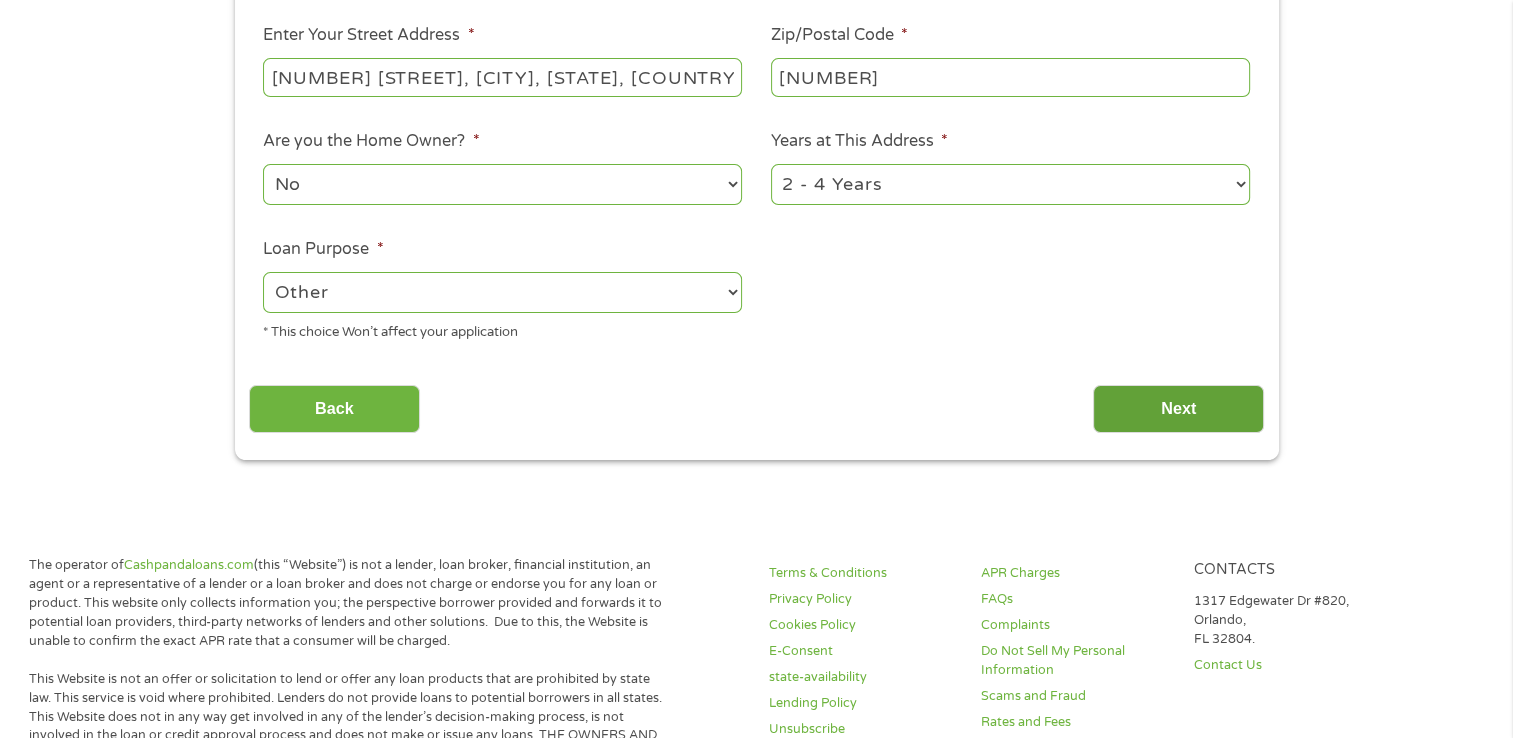click on "Next" at bounding box center [1178, 409] 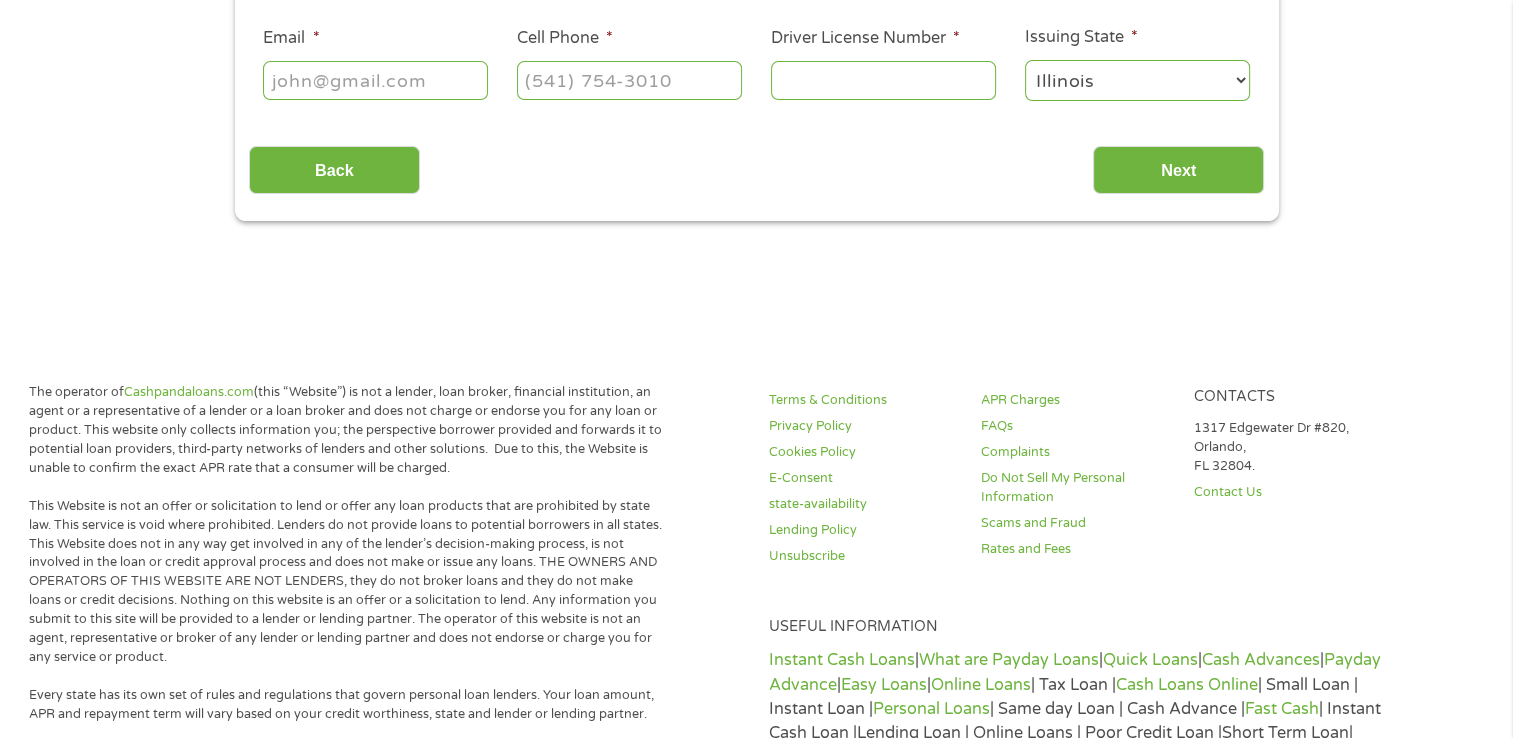 scroll, scrollTop: 8, scrollLeft: 8, axis: both 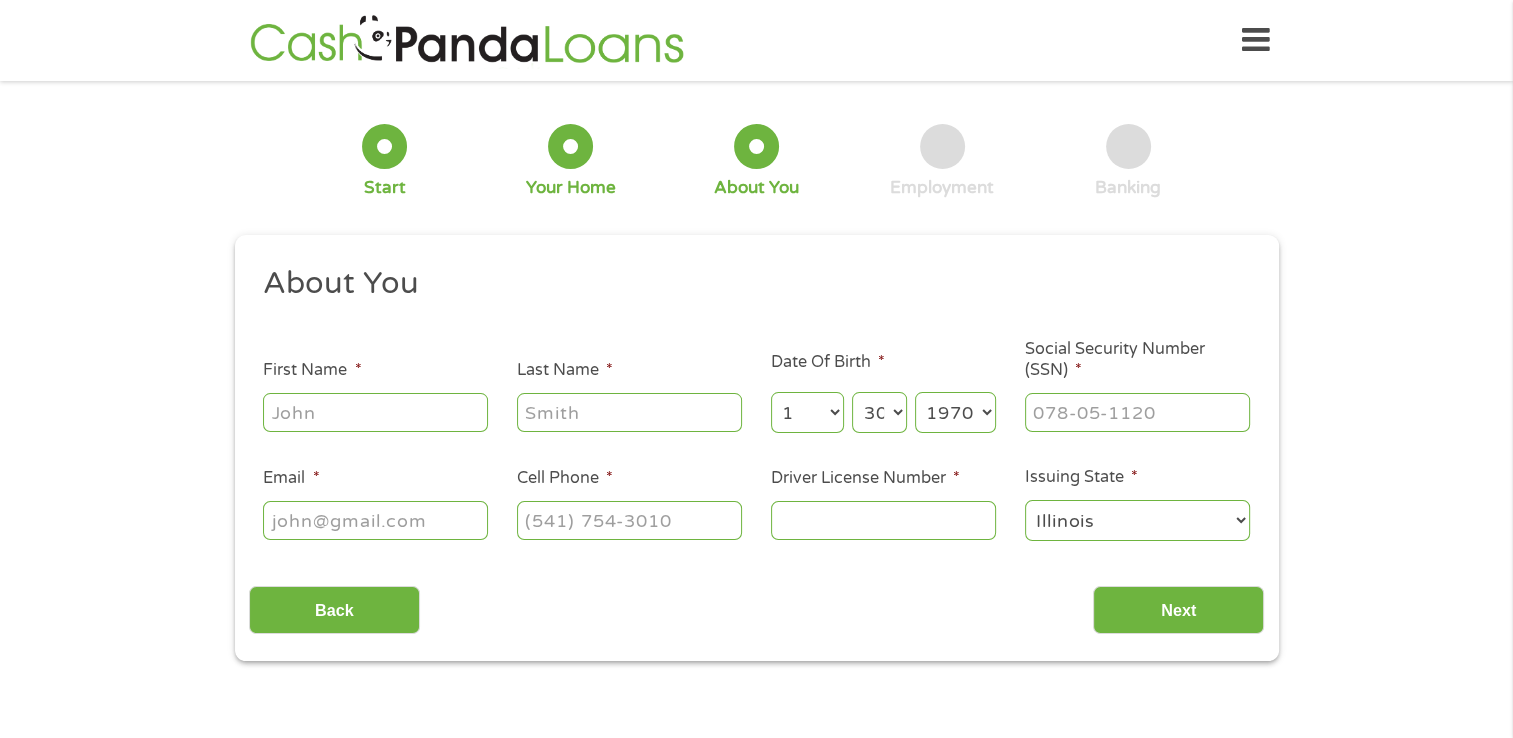 click on "First Name *" at bounding box center (375, 412) 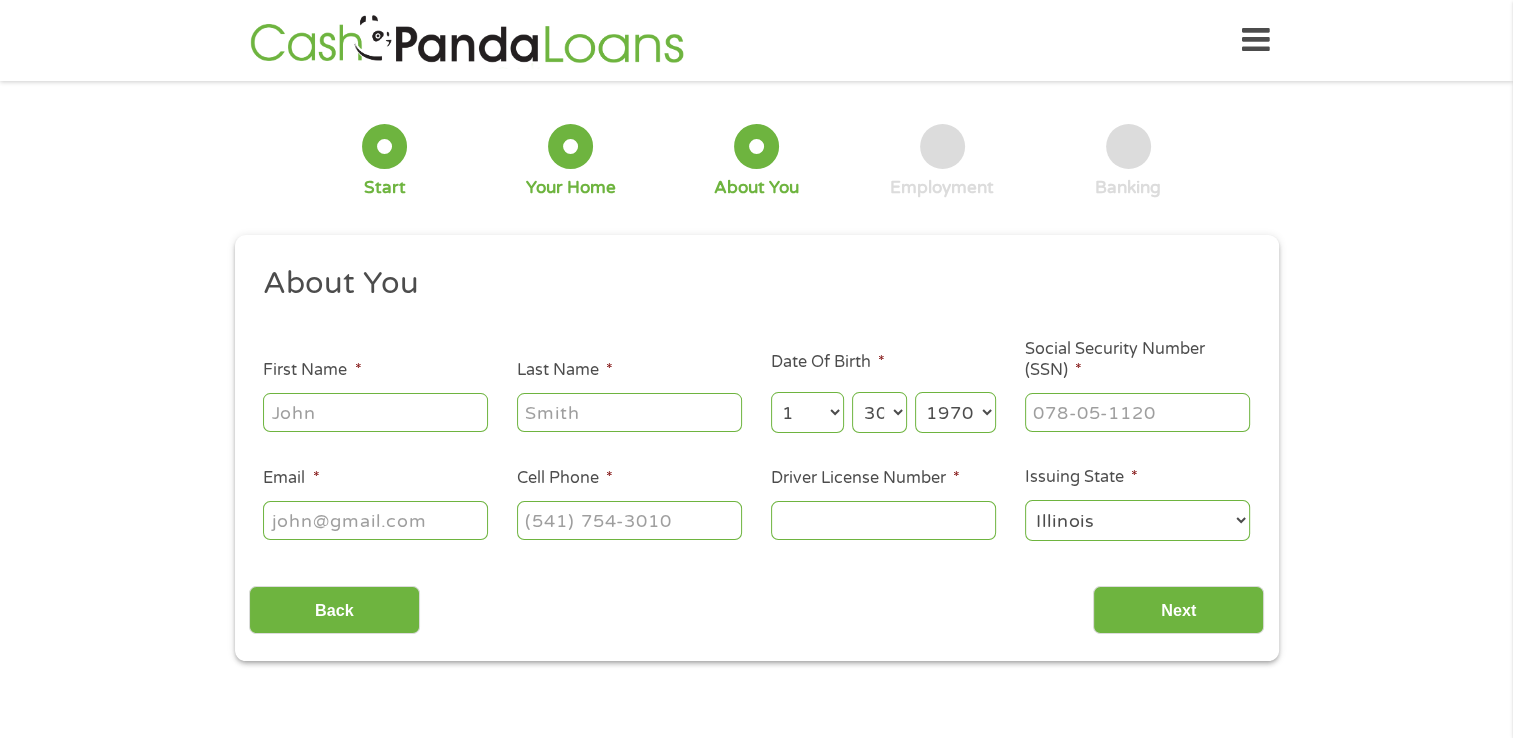 type on "[FIRST]" 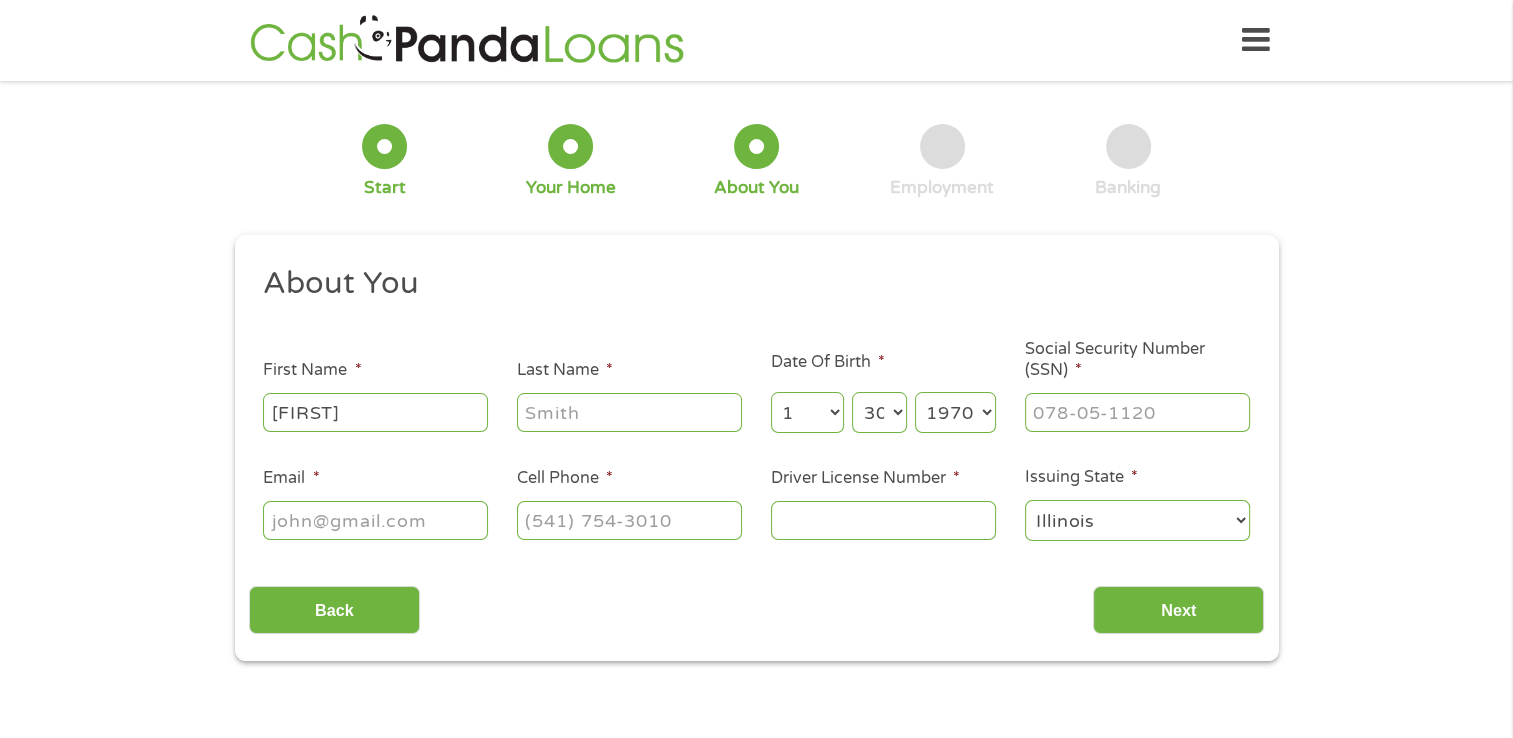 type on "[LAST]" 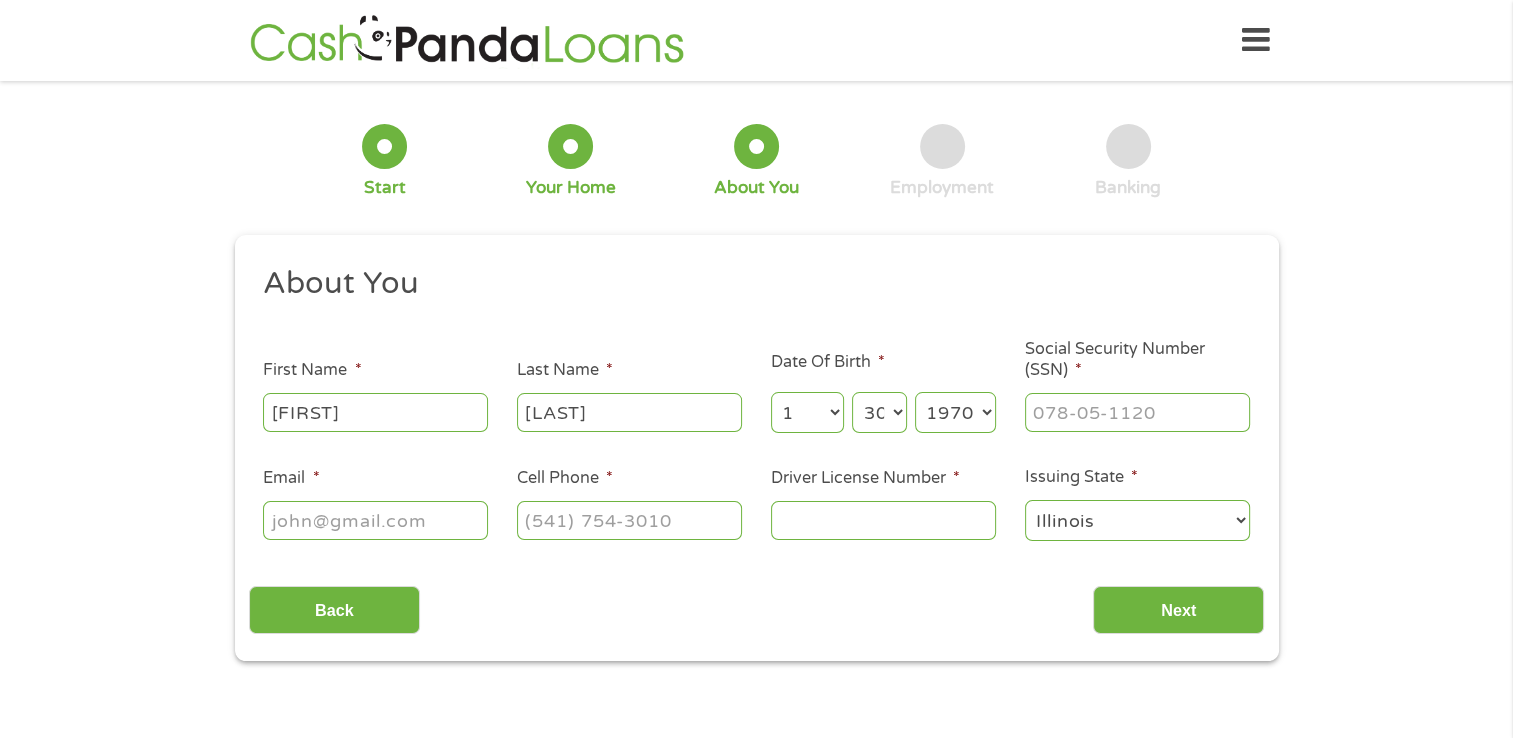 type on "[EMAIL]" 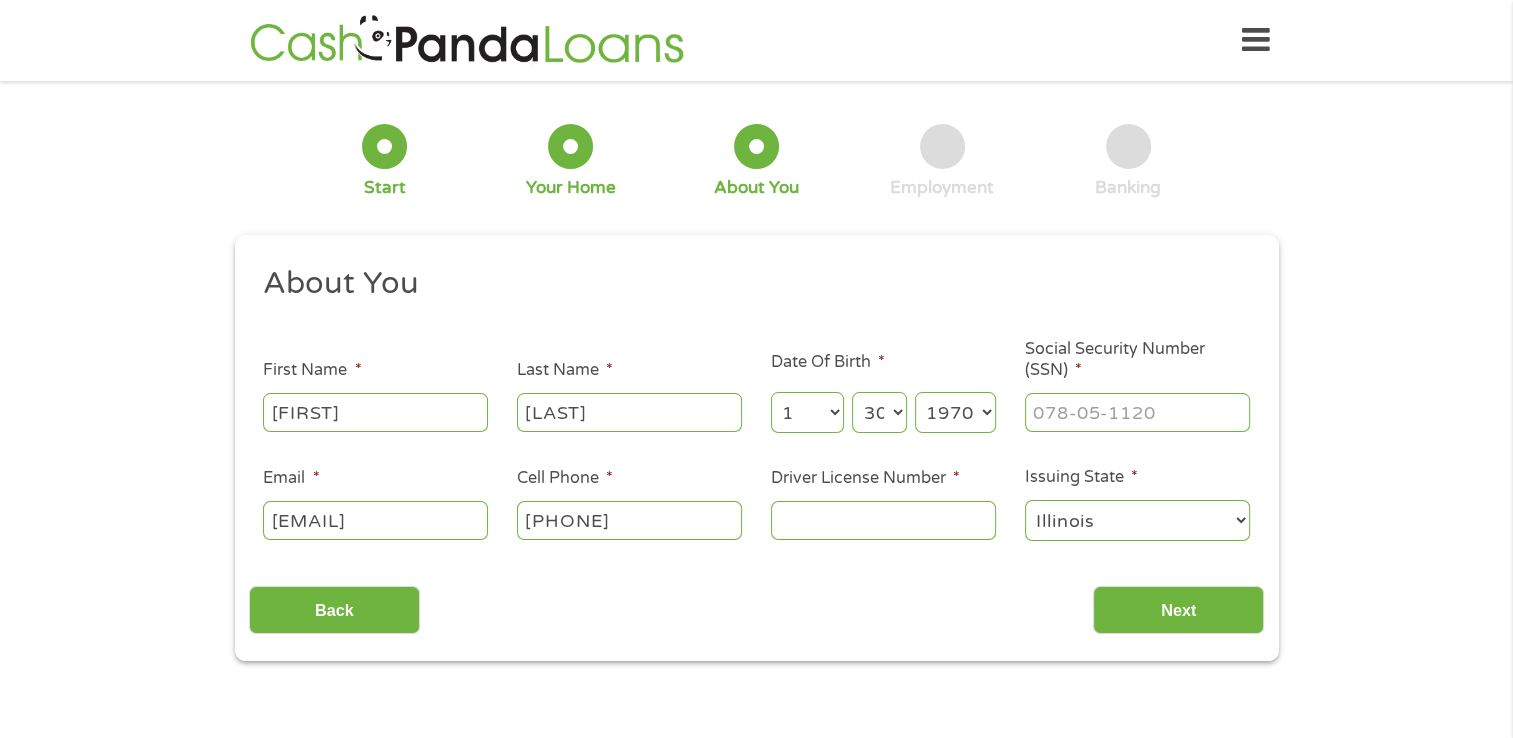 type on "[PHONE]" 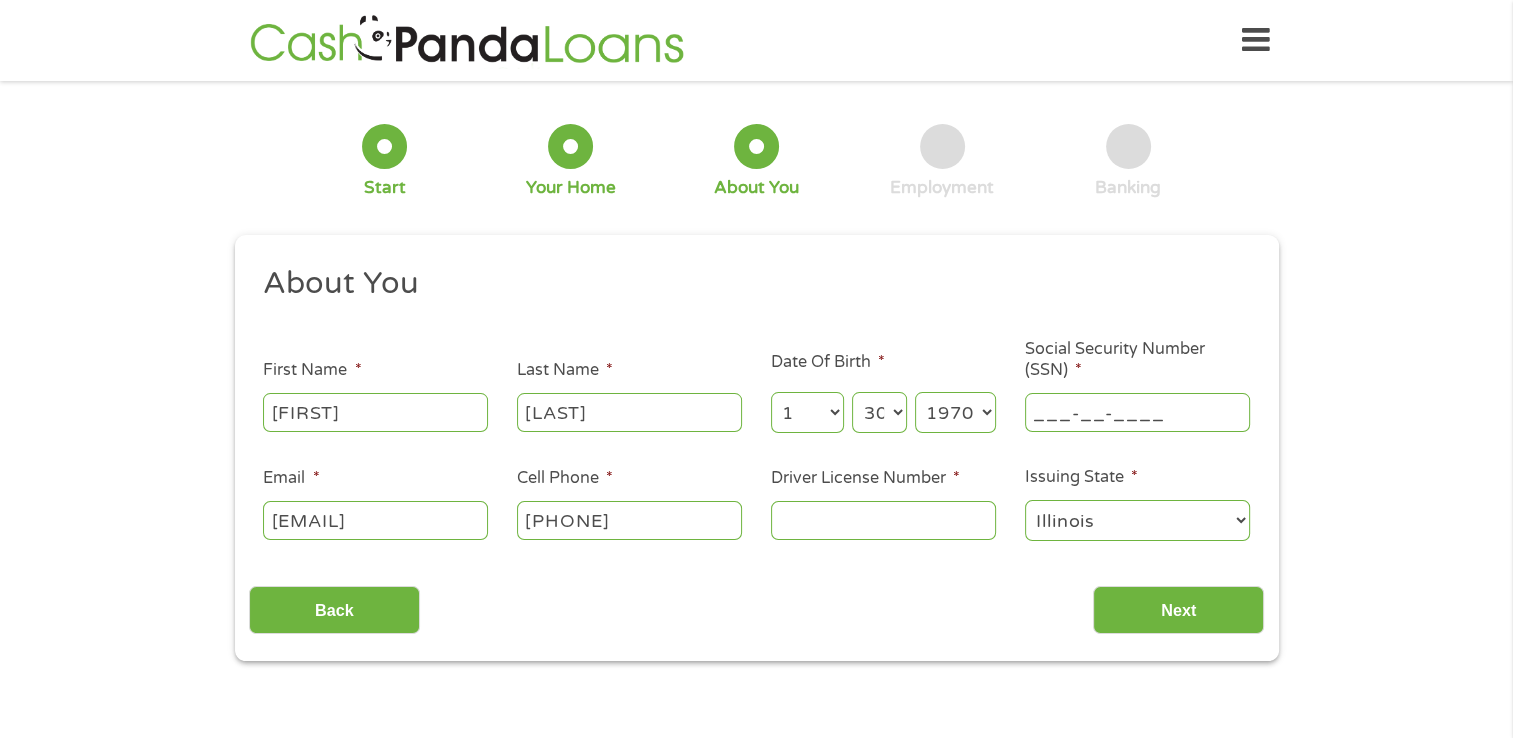 click on "___-__-____" at bounding box center (1137, 412) 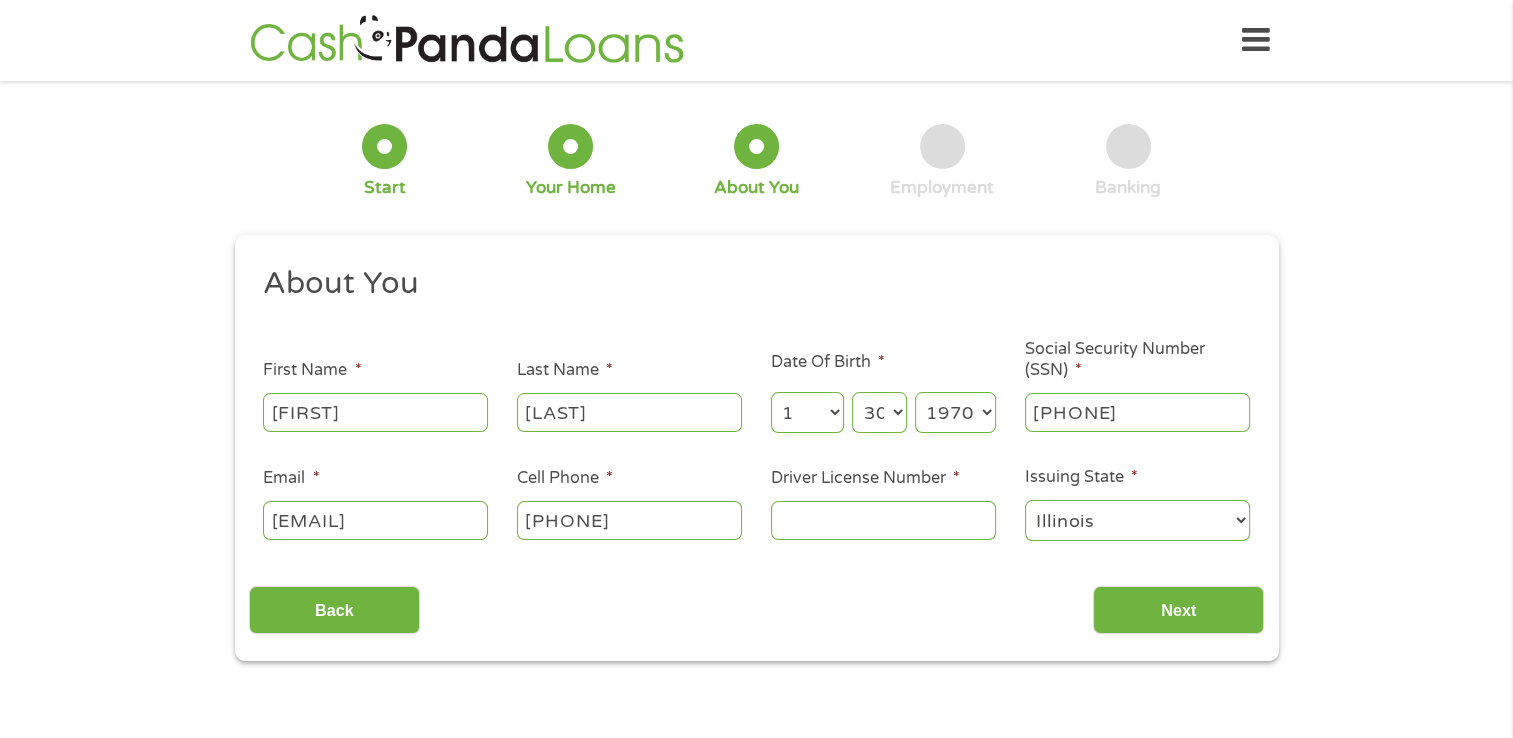 type on "[PHONE]" 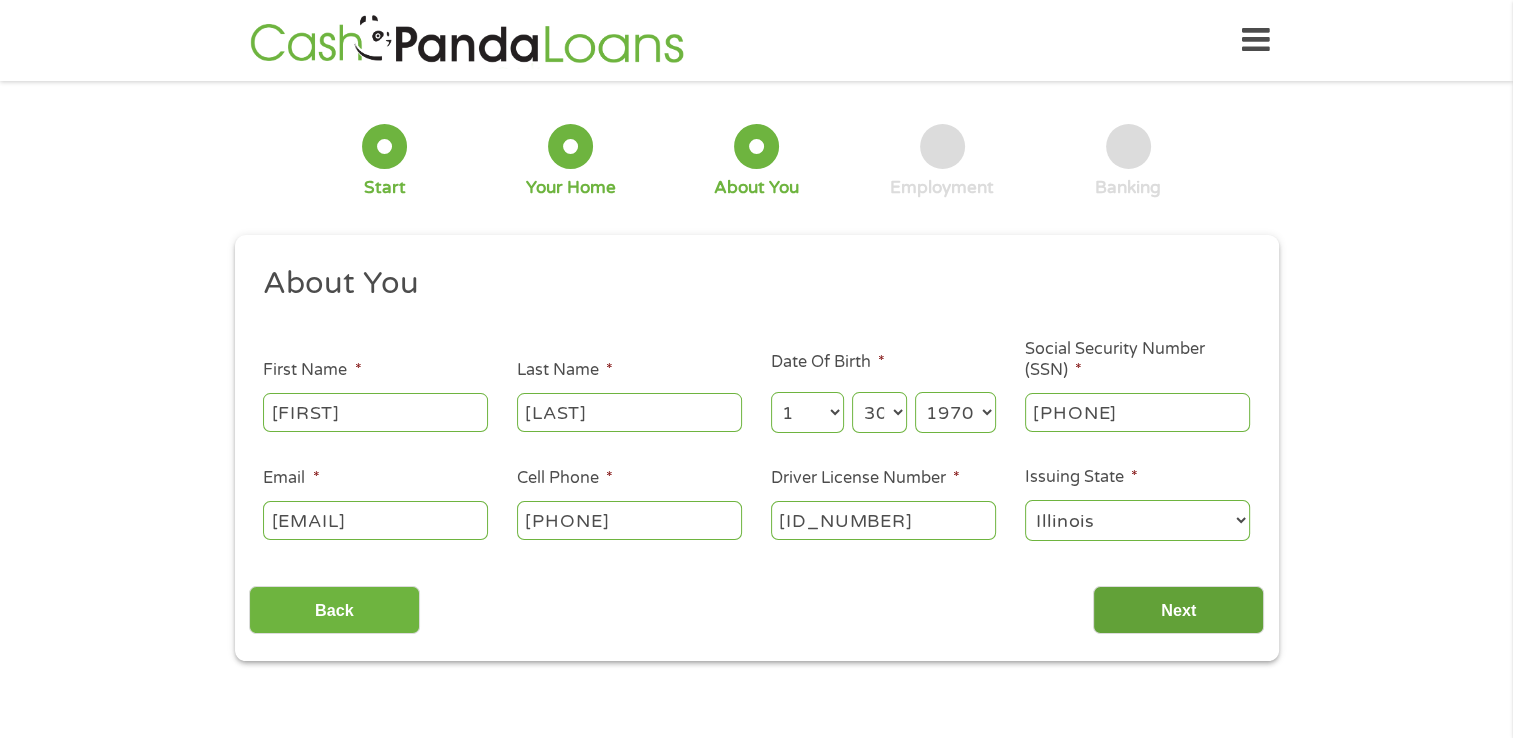 type on "[ID_NUMBER]" 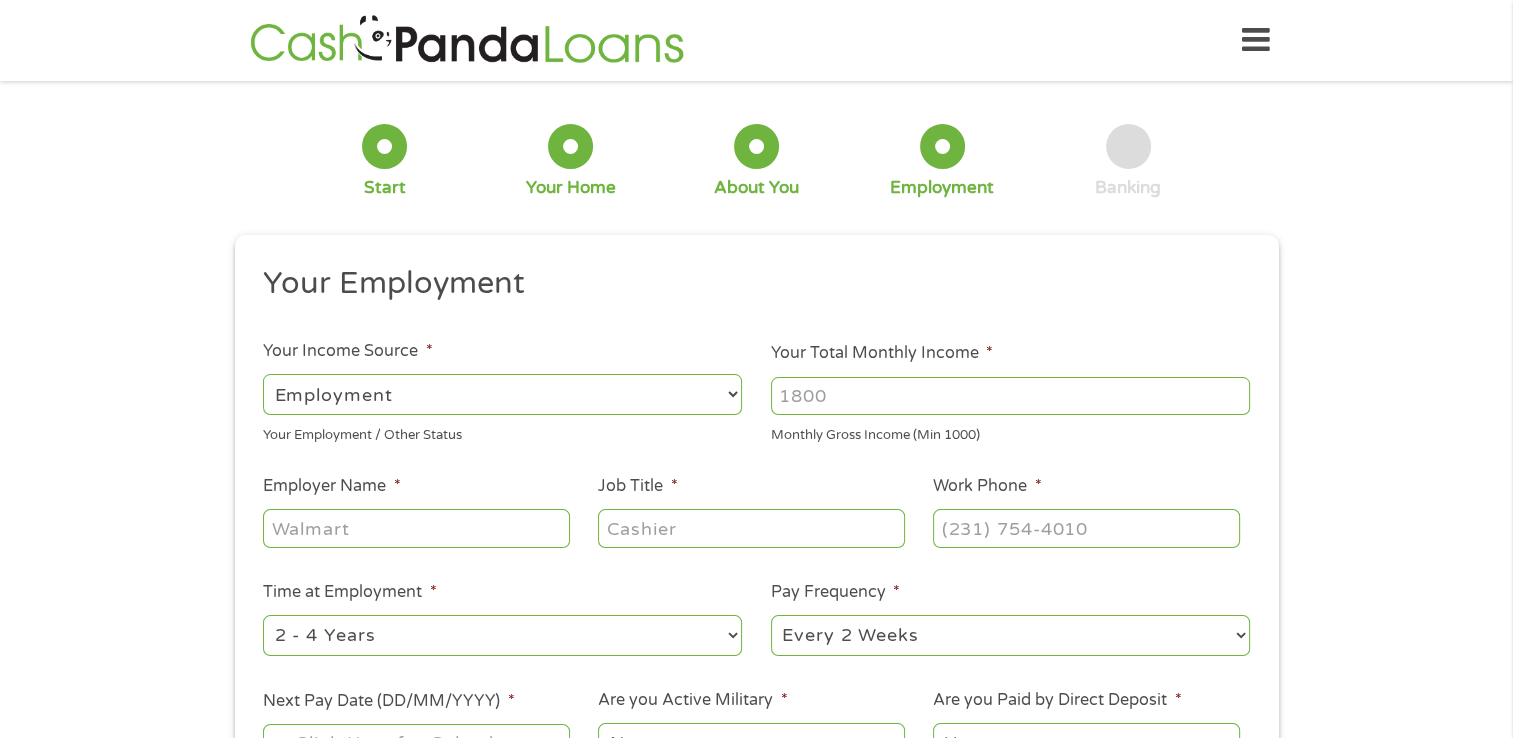 scroll, scrollTop: 8, scrollLeft: 8, axis: both 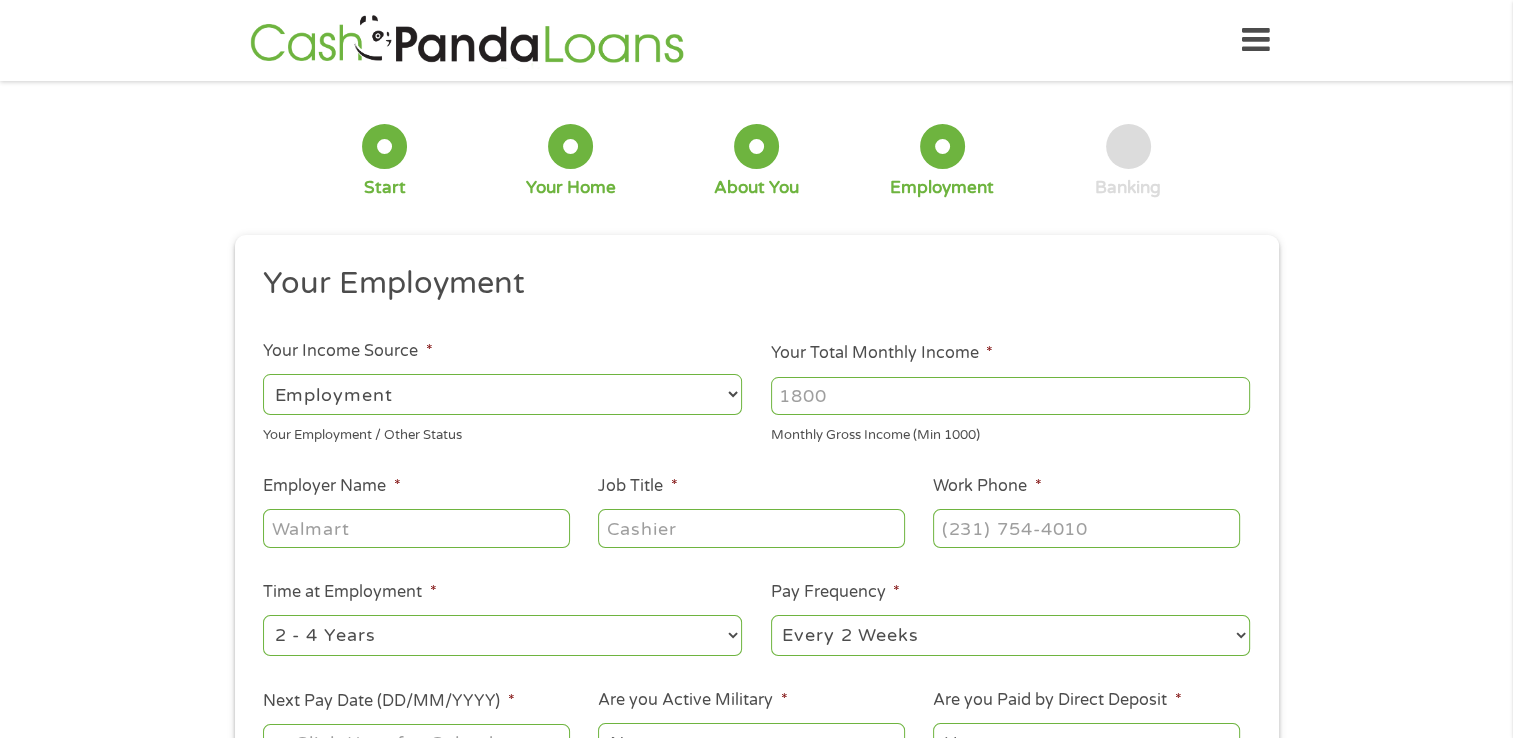 click on "Your Total Monthly Income *" at bounding box center [1010, 396] 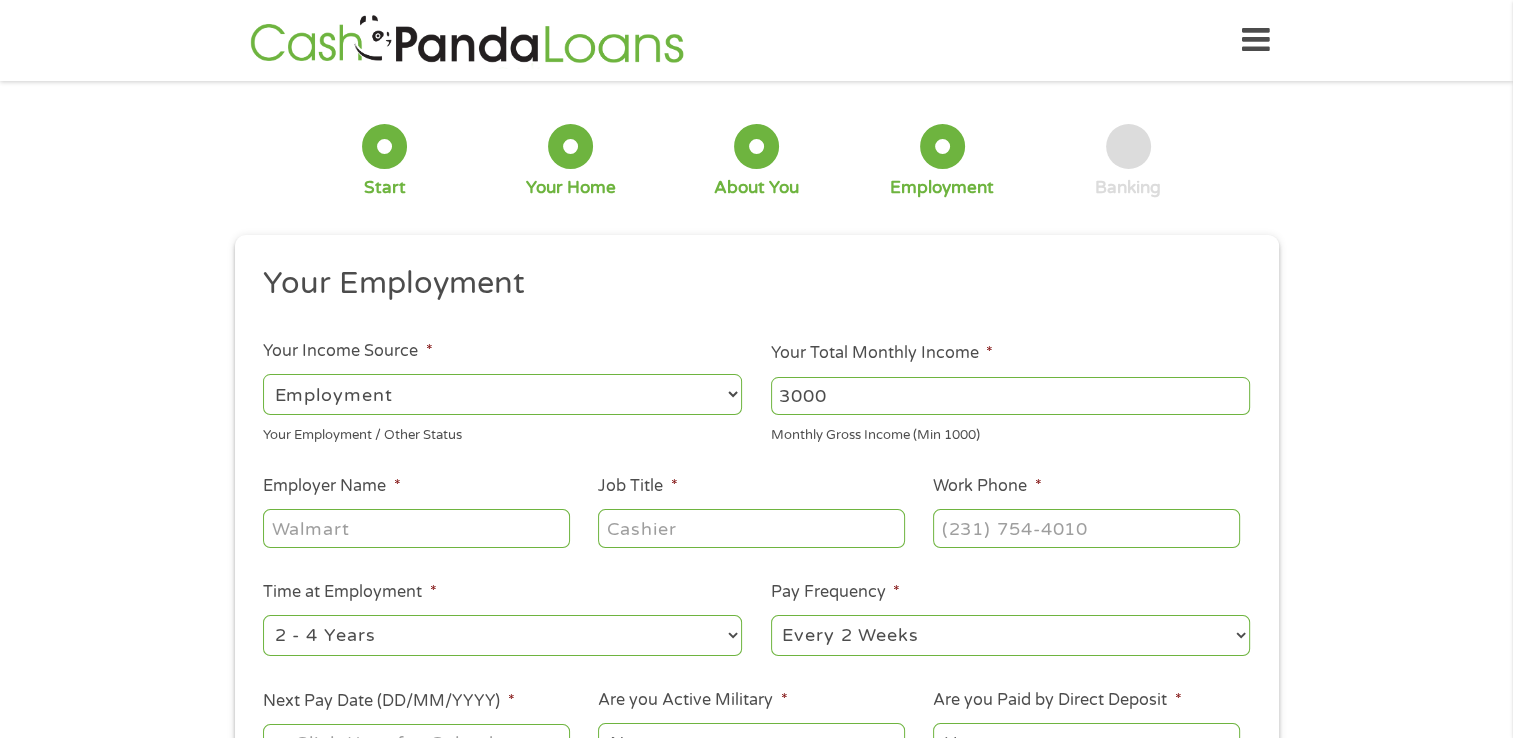 type on "3000" 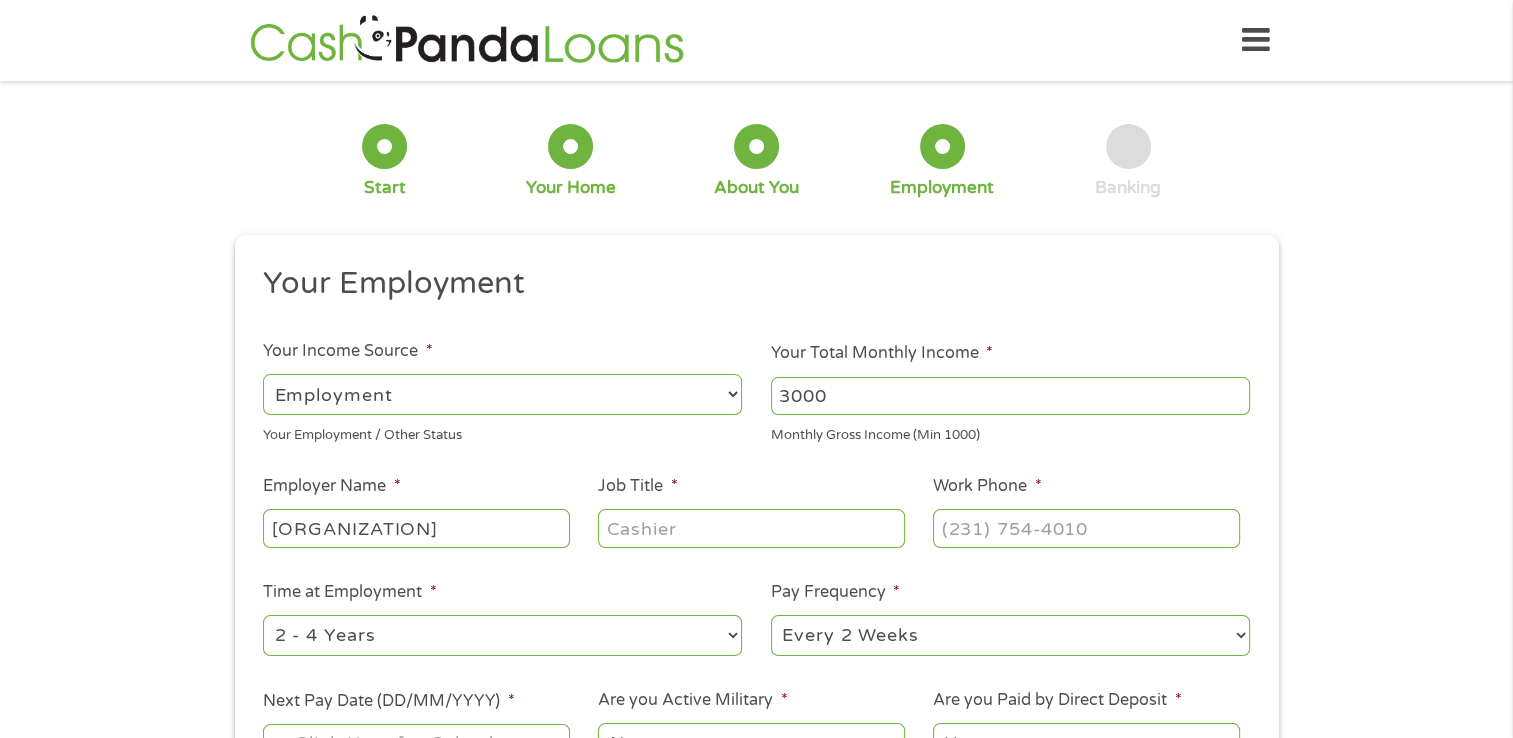 type on "[ORGANIZATION]" 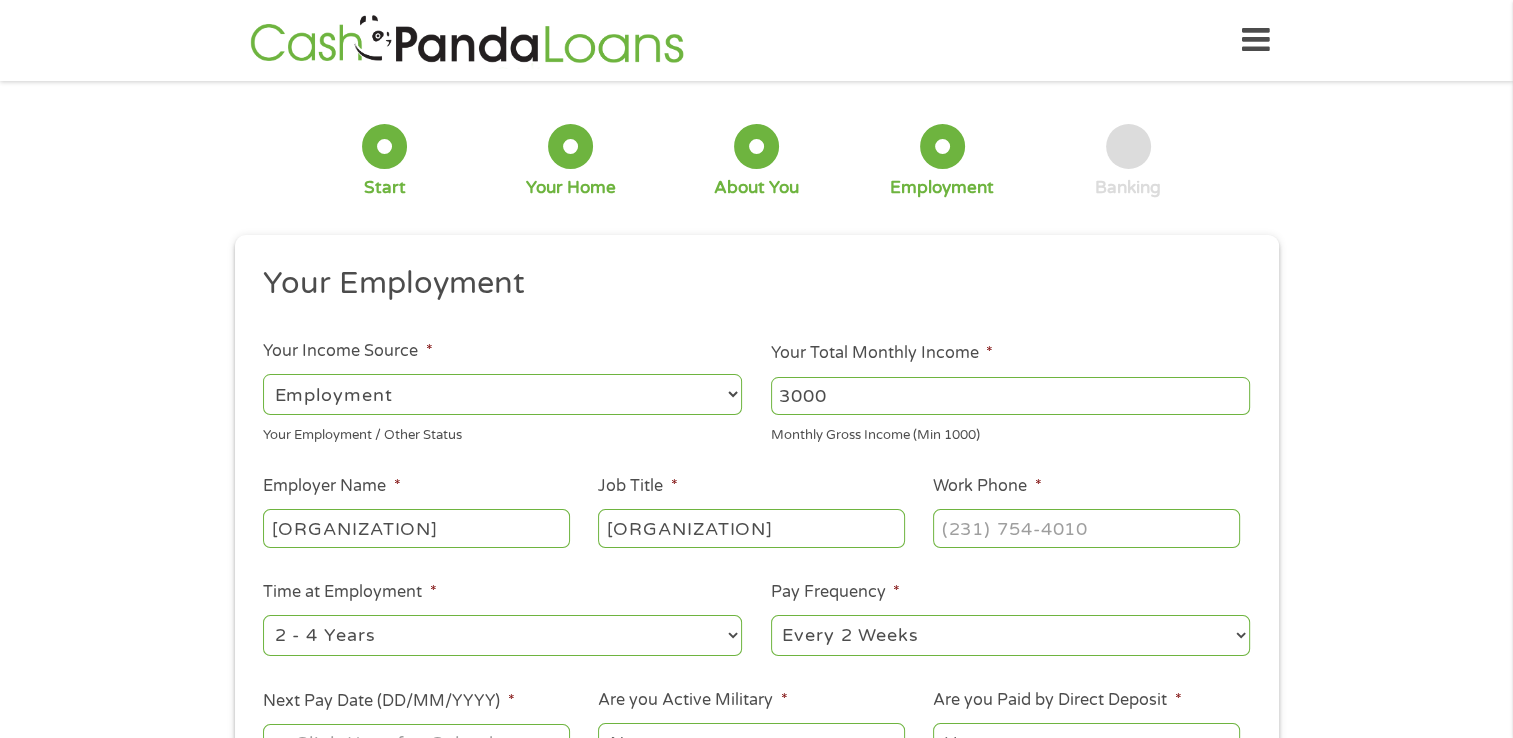 type on "[ORGANIZATION]" 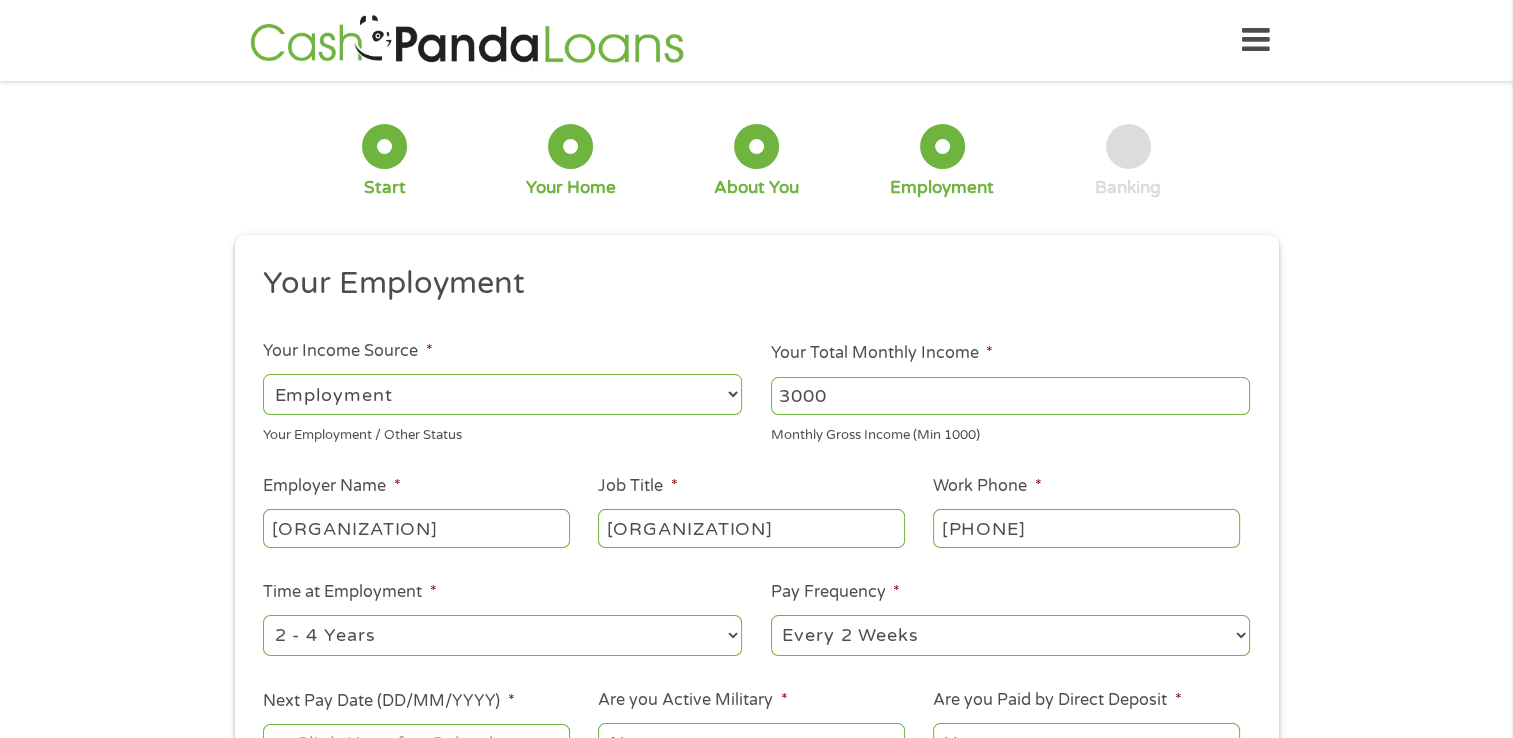 type on "[PHONE]" 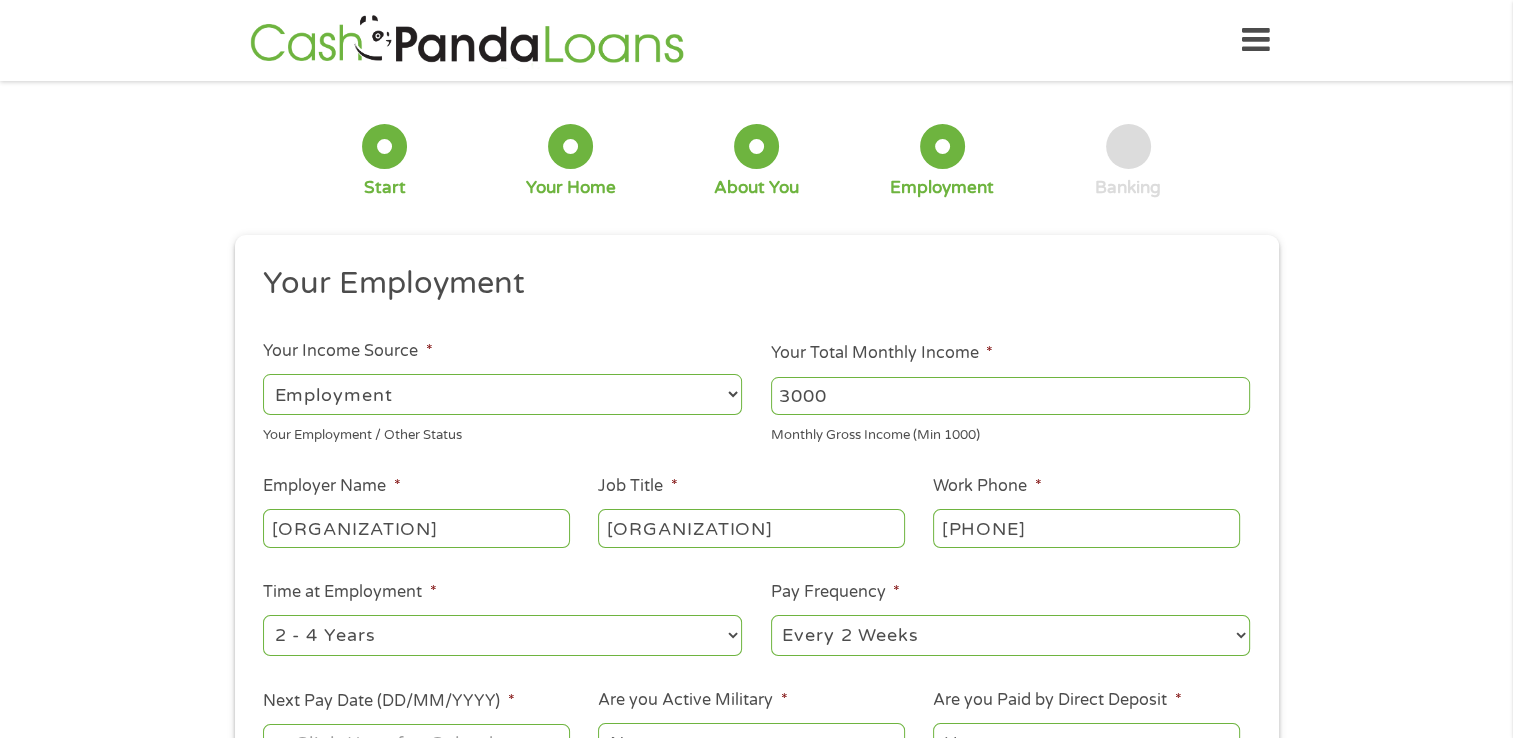 click on "--- Choose one --- 1 Year or less 1 - 2 Years 2 - 4 Years Over 4 Years" at bounding box center [502, 635] 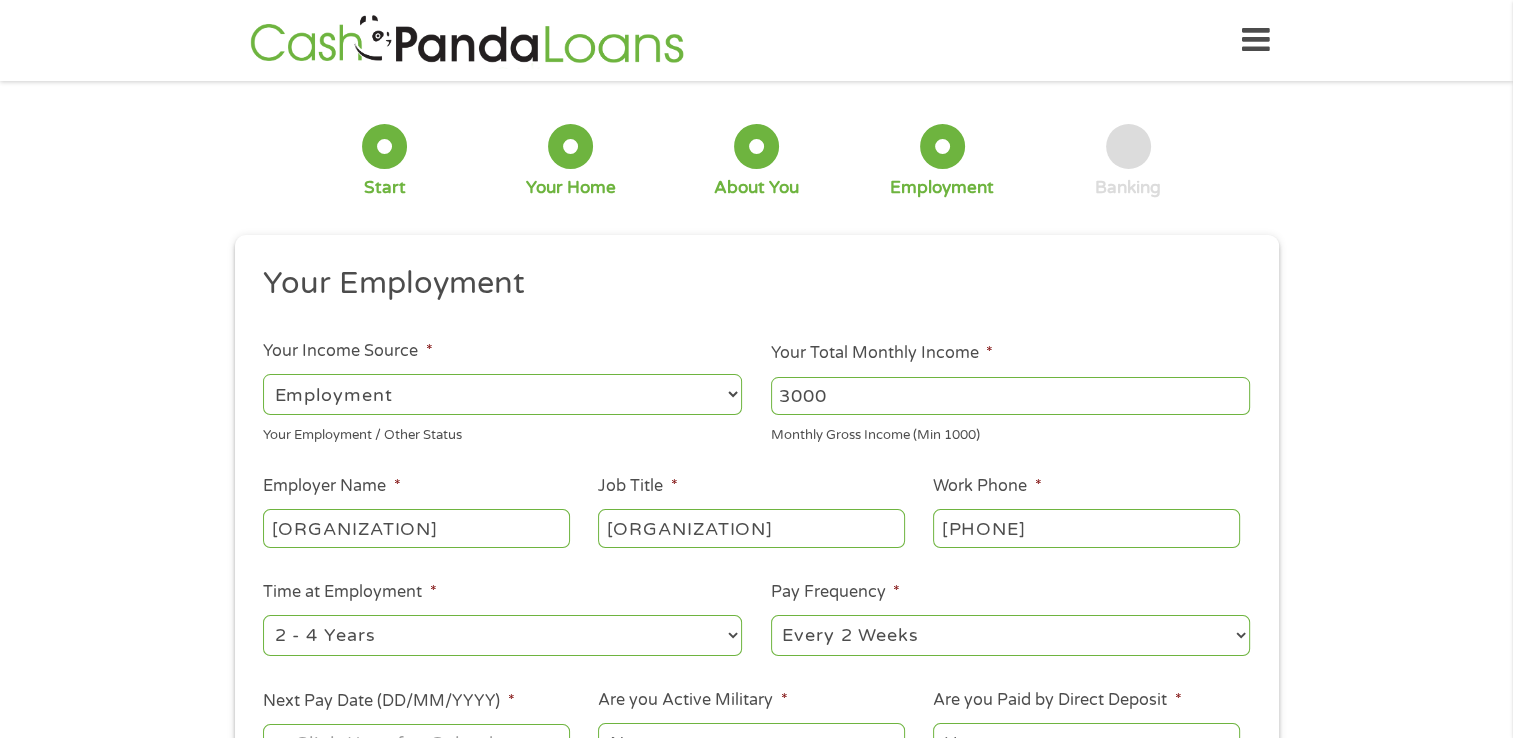 select on "24months" 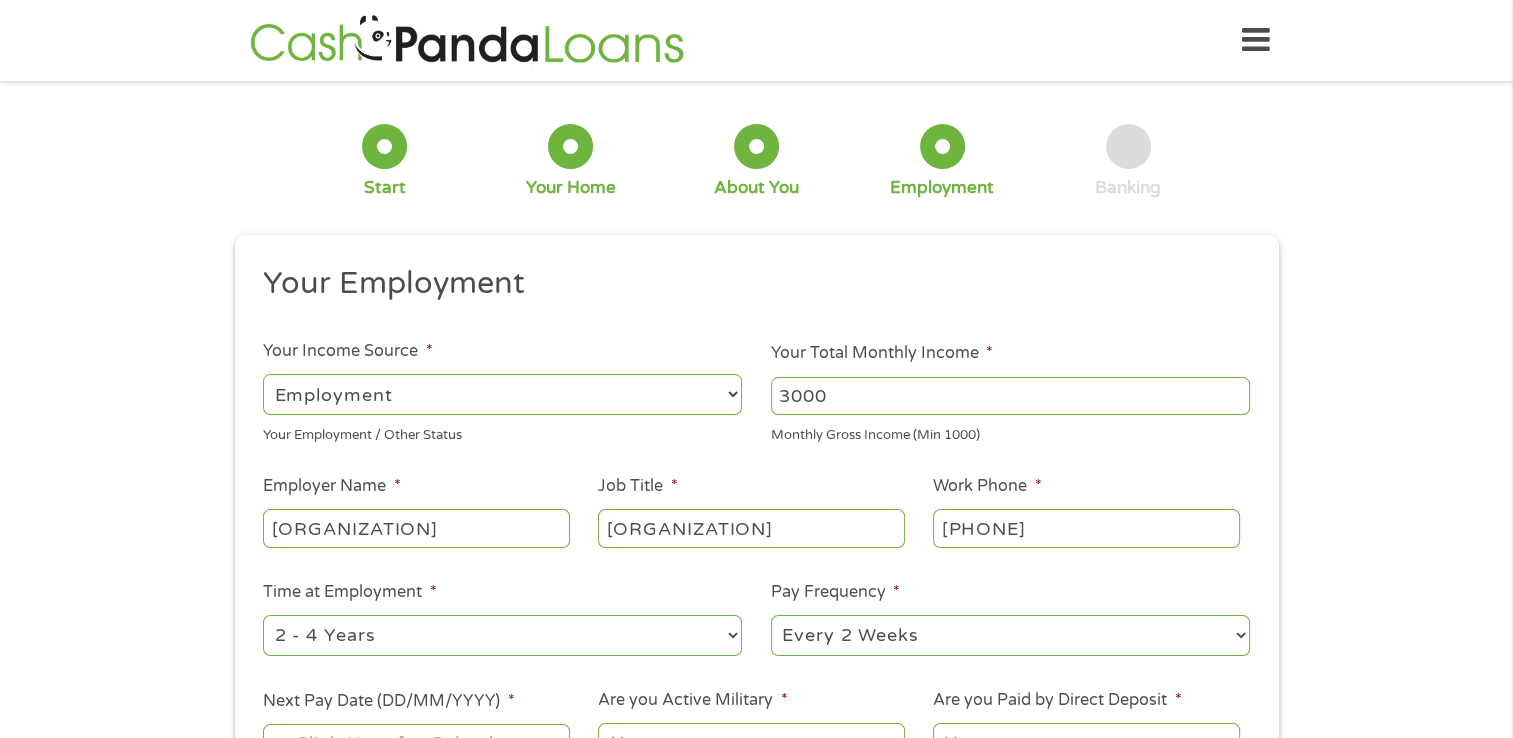 click on "--- Choose one --- 1 Year or less 1 - 2 Years 2 - 4 Years Over 4 Years" at bounding box center (502, 635) 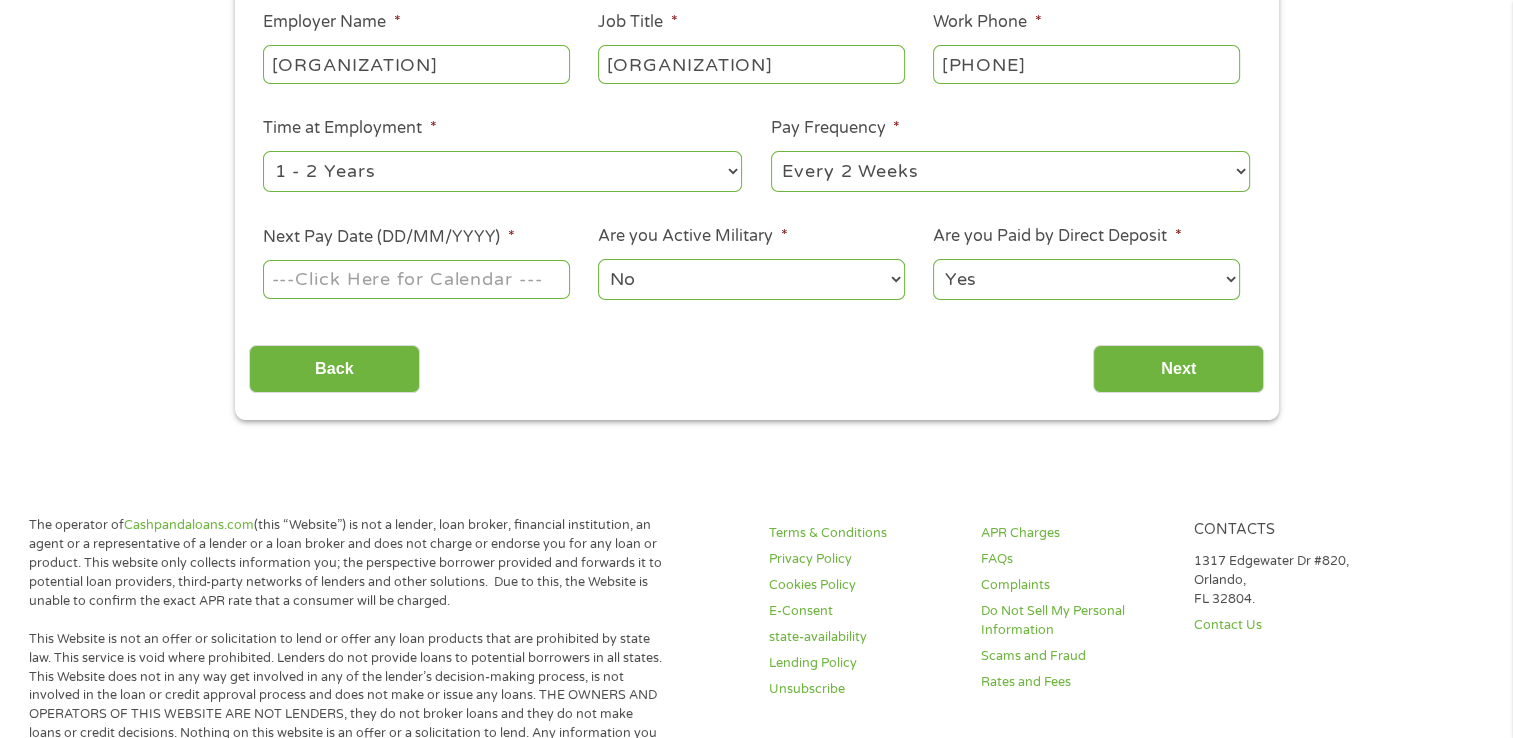 scroll, scrollTop: 461, scrollLeft: 0, axis: vertical 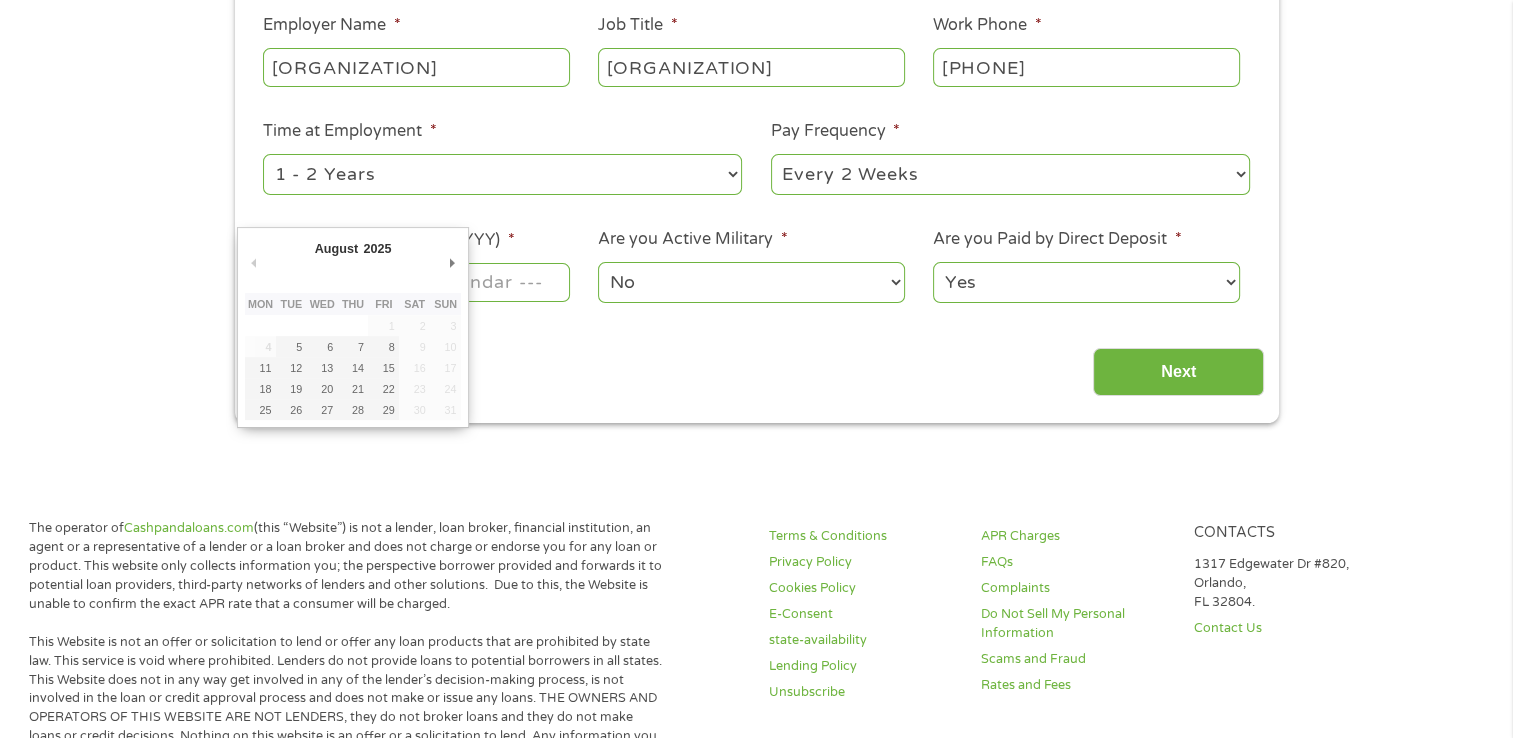 click on "Next Pay Date (DD/MM/YYYY) *" at bounding box center [416, 282] 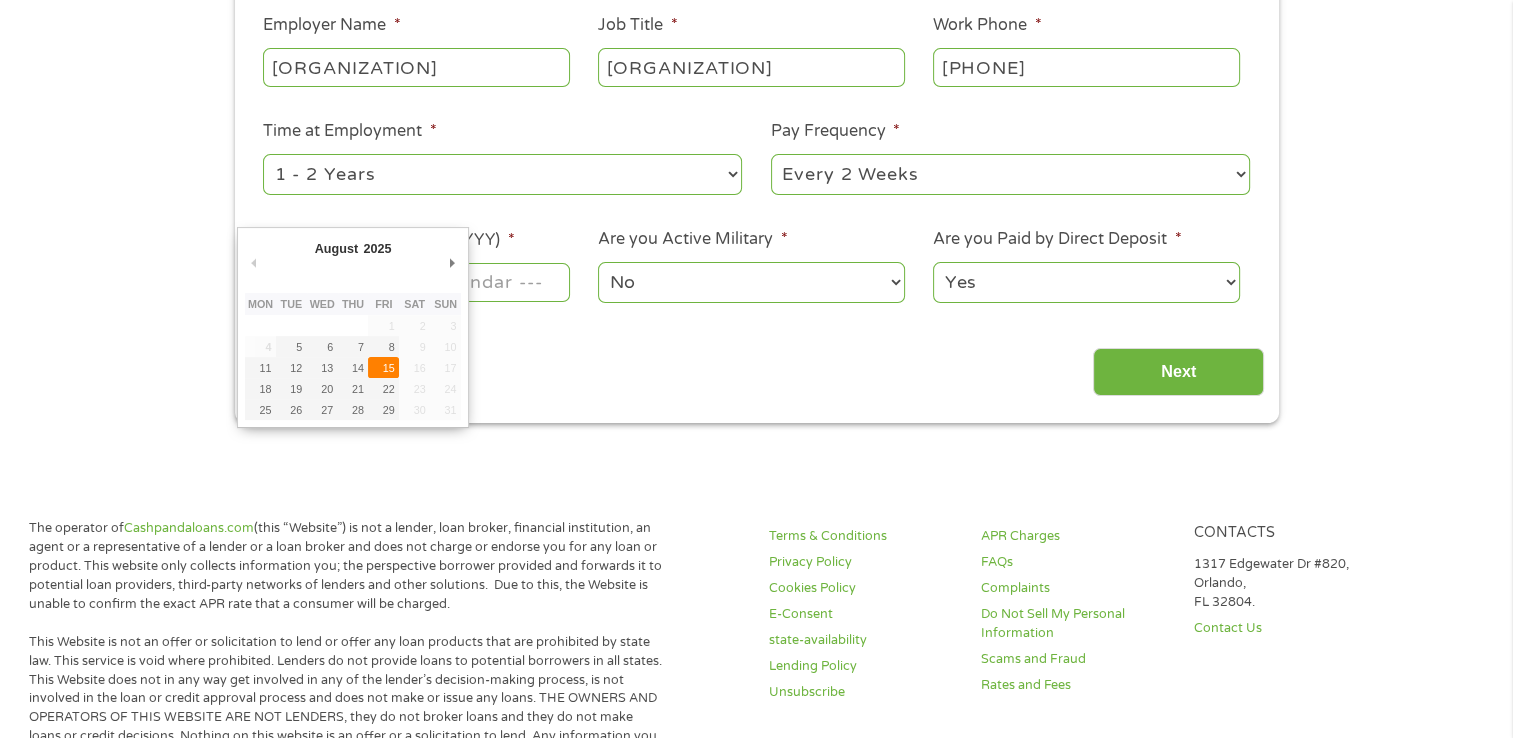 type on "15/08/2025" 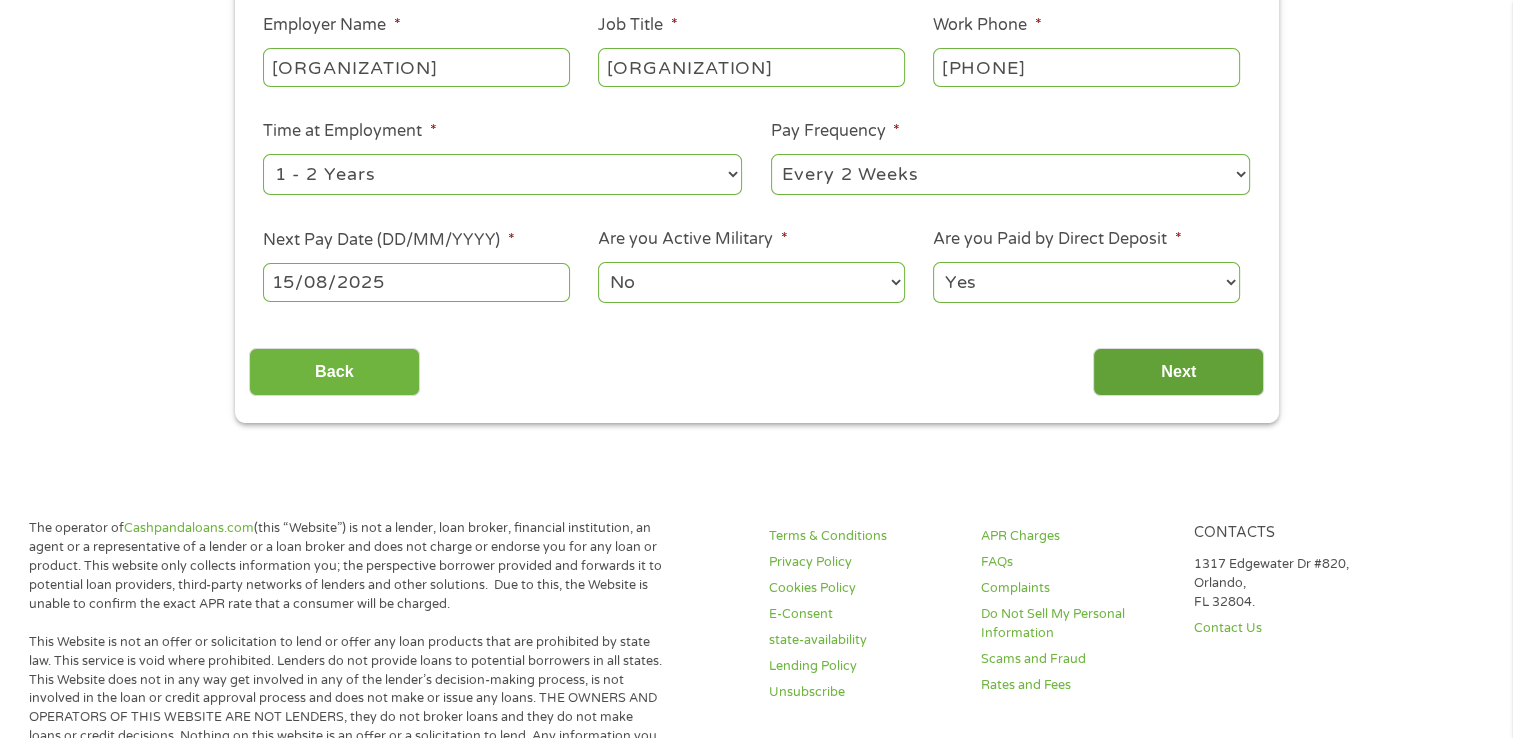 click on "Next" at bounding box center [1178, 372] 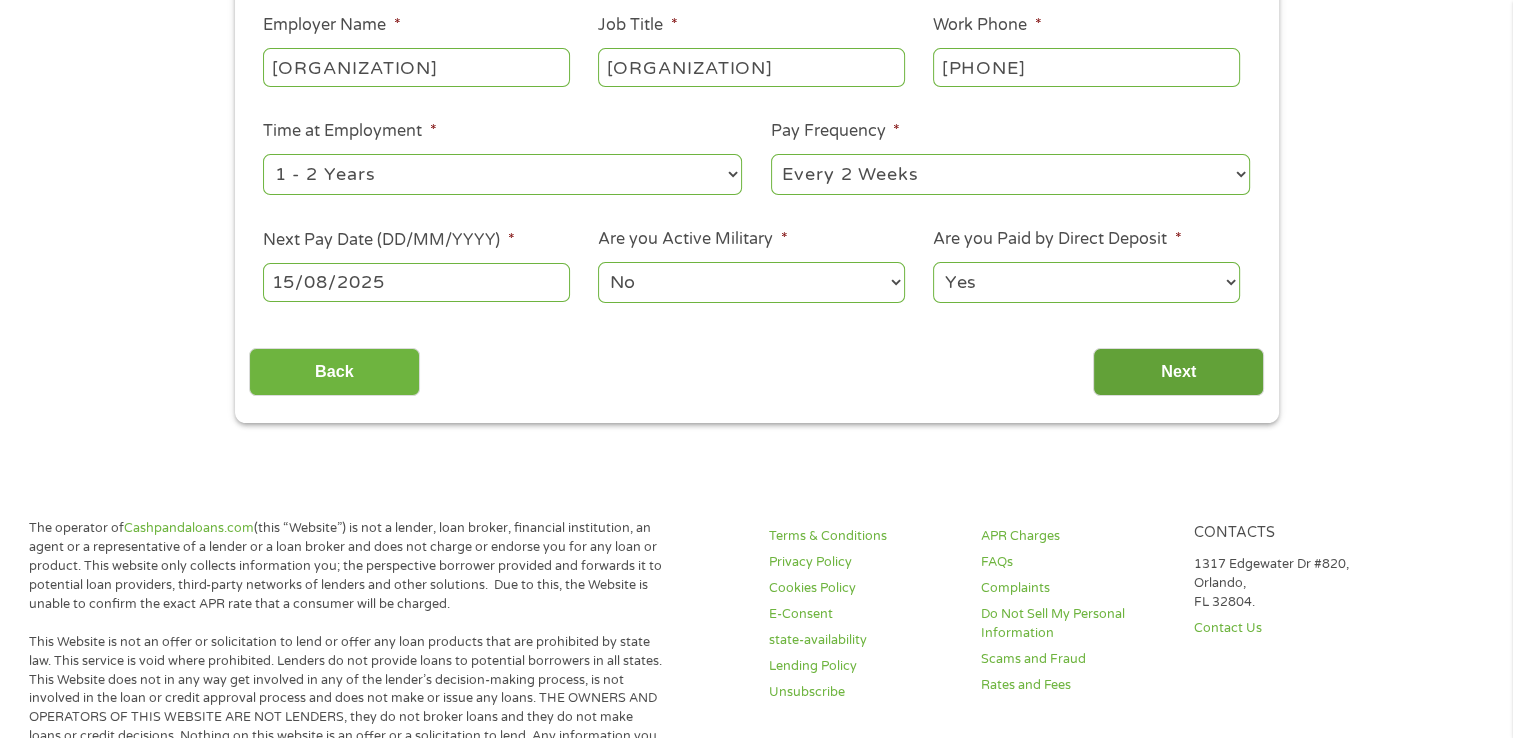 scroll, scrollTop: 8, scrollLeft: 8, axis: both 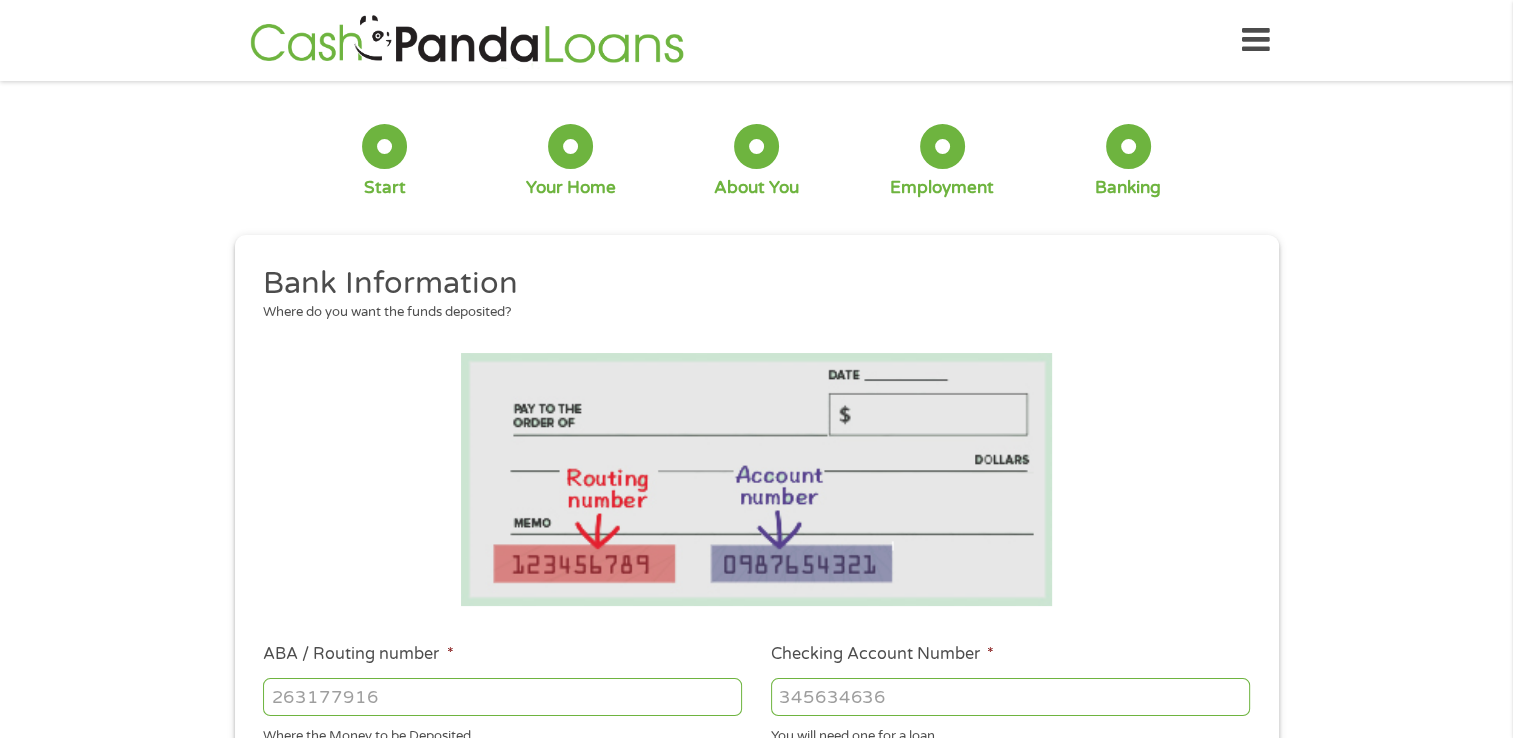 click on "ABA / Routing number *" at bounding box center (502, 697) 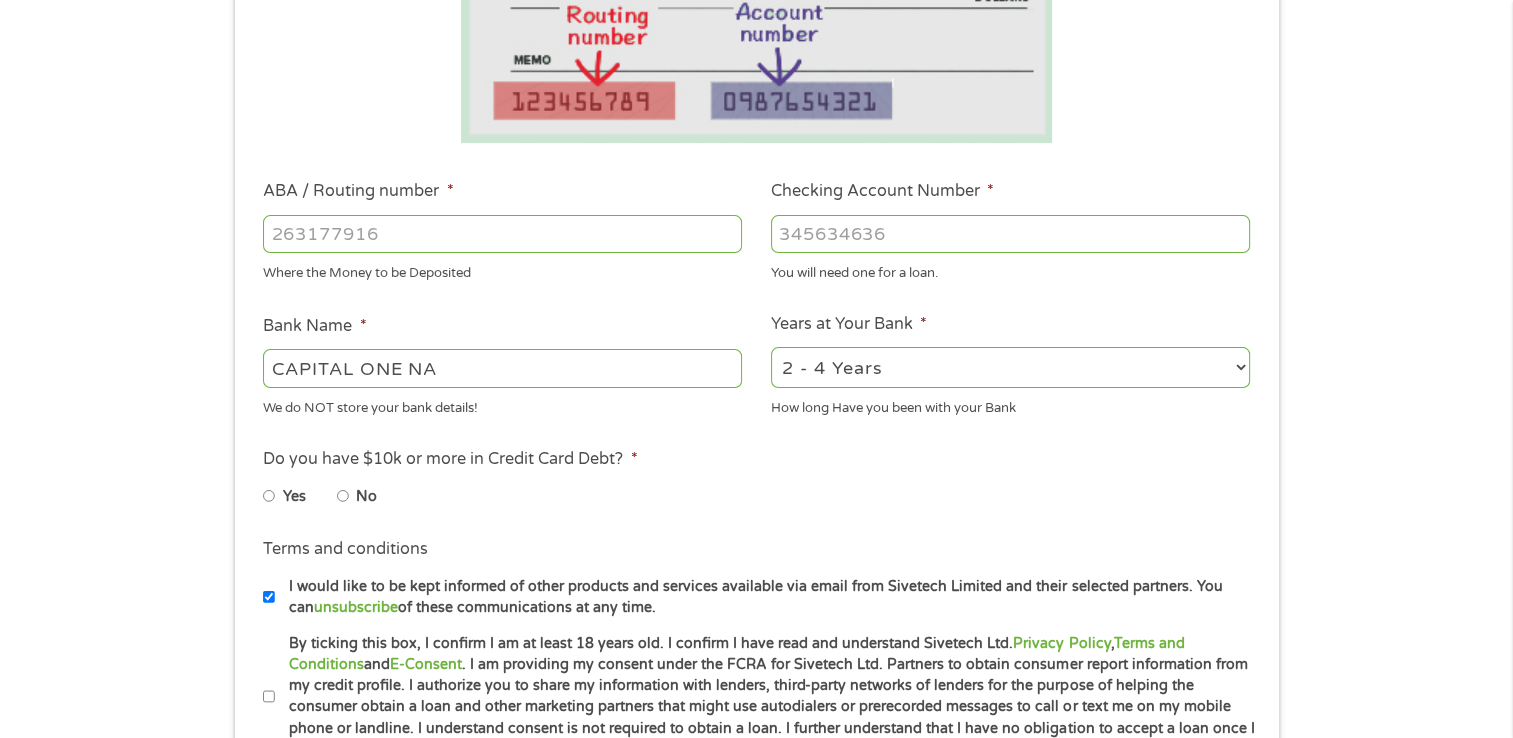 scroll, scrollTop: 486, scrollLeft: 0, axis: vertical 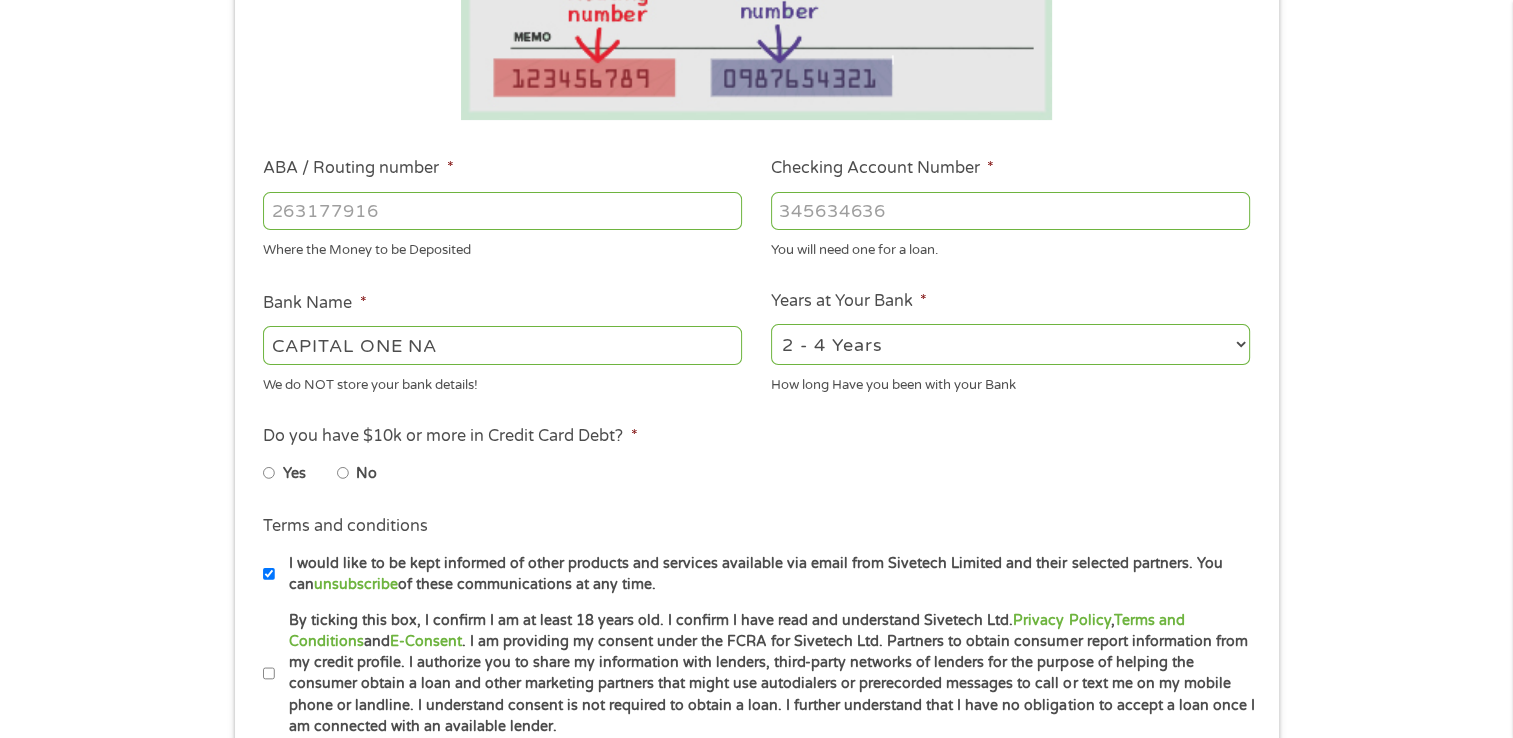 type on "[NUMBER]" 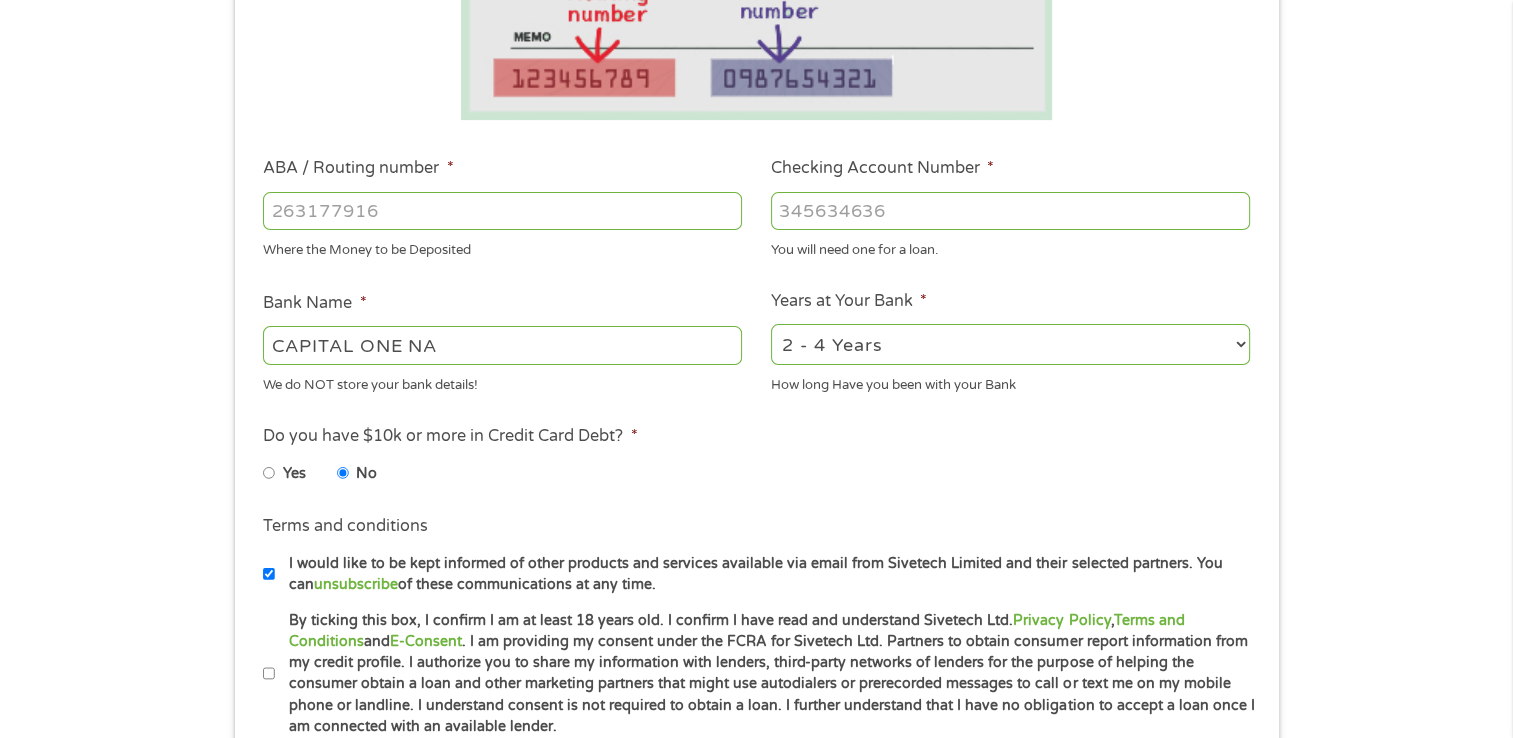 click on "By ticking this box, I confirm I am at least 18 years old. I confirm I have read and understand Sivetech Ltd.  Privacy Policy ,  Terms and Conditions  and  E-Consent . I am providing my consent under the FCRA for Sivetech Ltd. Partners to obtain consumer report information from my credit profile. I authorize you to share my information with lenders, third-party networks of lenders for the purpose of helping the consumer obtain a loan and other marketing partners that might use autodialers or prerecorded messages to call or text me on my mobile phone or landline. I understand consent is not required to obtain a loan. I further understand that I have no obligation to accept a loan once I am connected with an available lender." at bounding box center (269, 674) 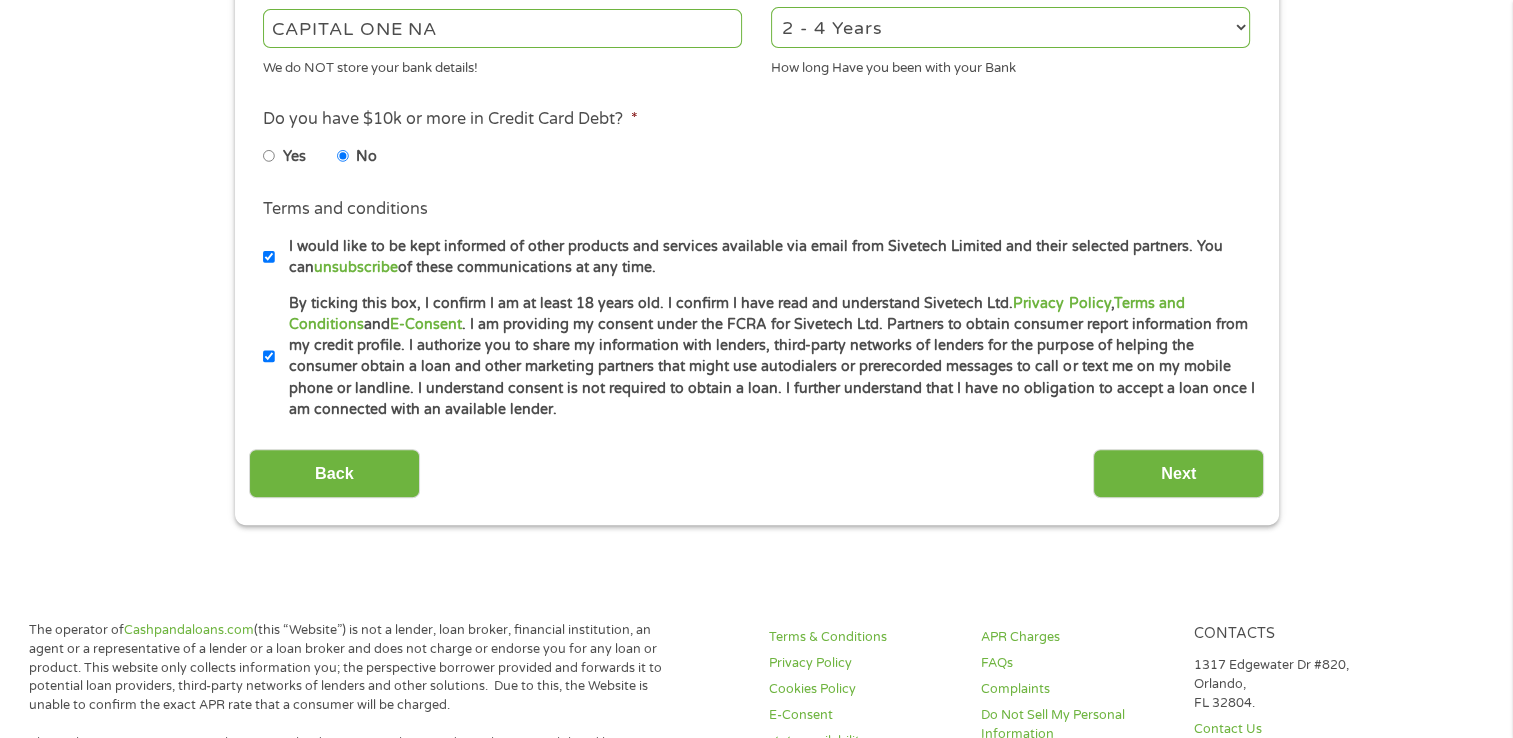 scroll, scrollTop: 812, scrollLeft: 0, axis: vertical 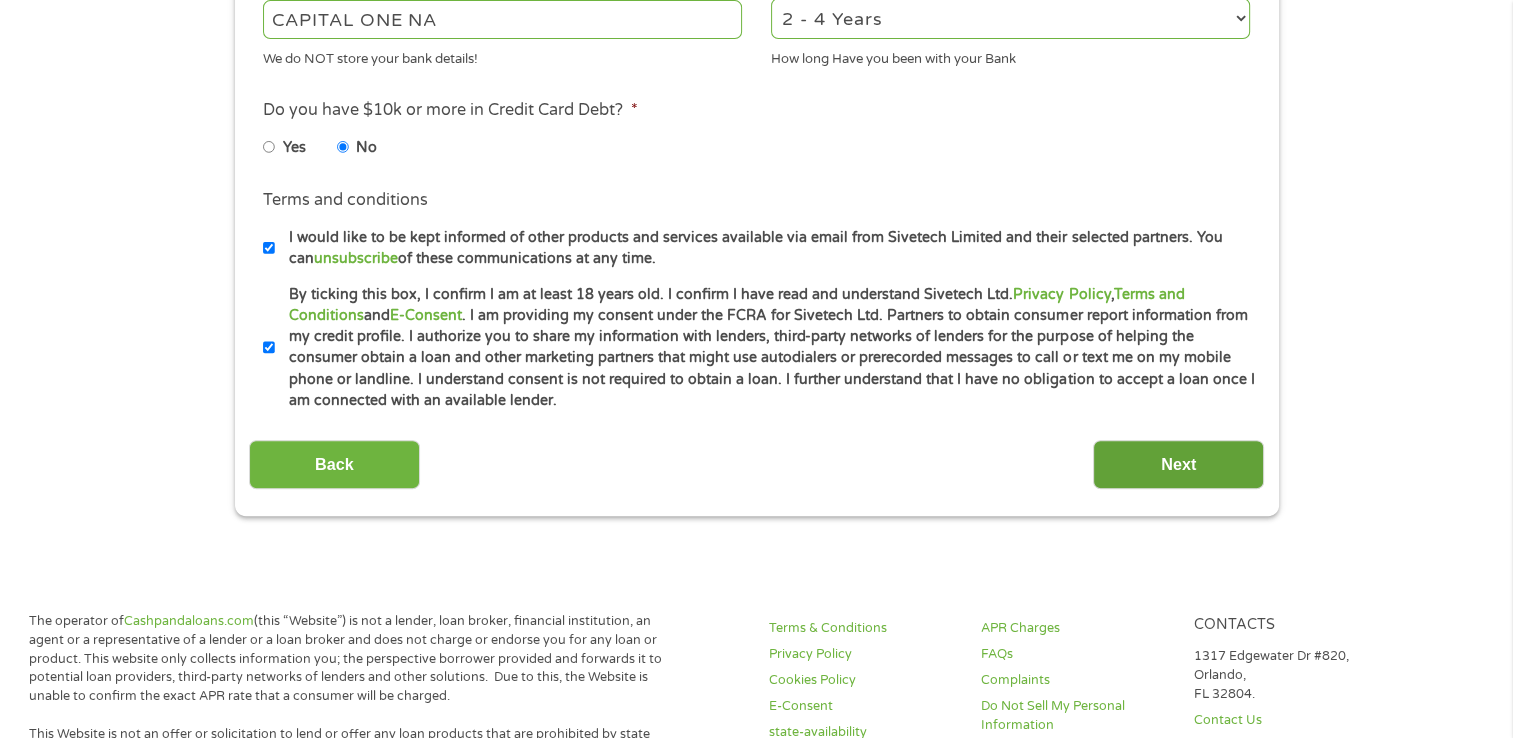 click on "Next" at bounding box center (1178, 464) 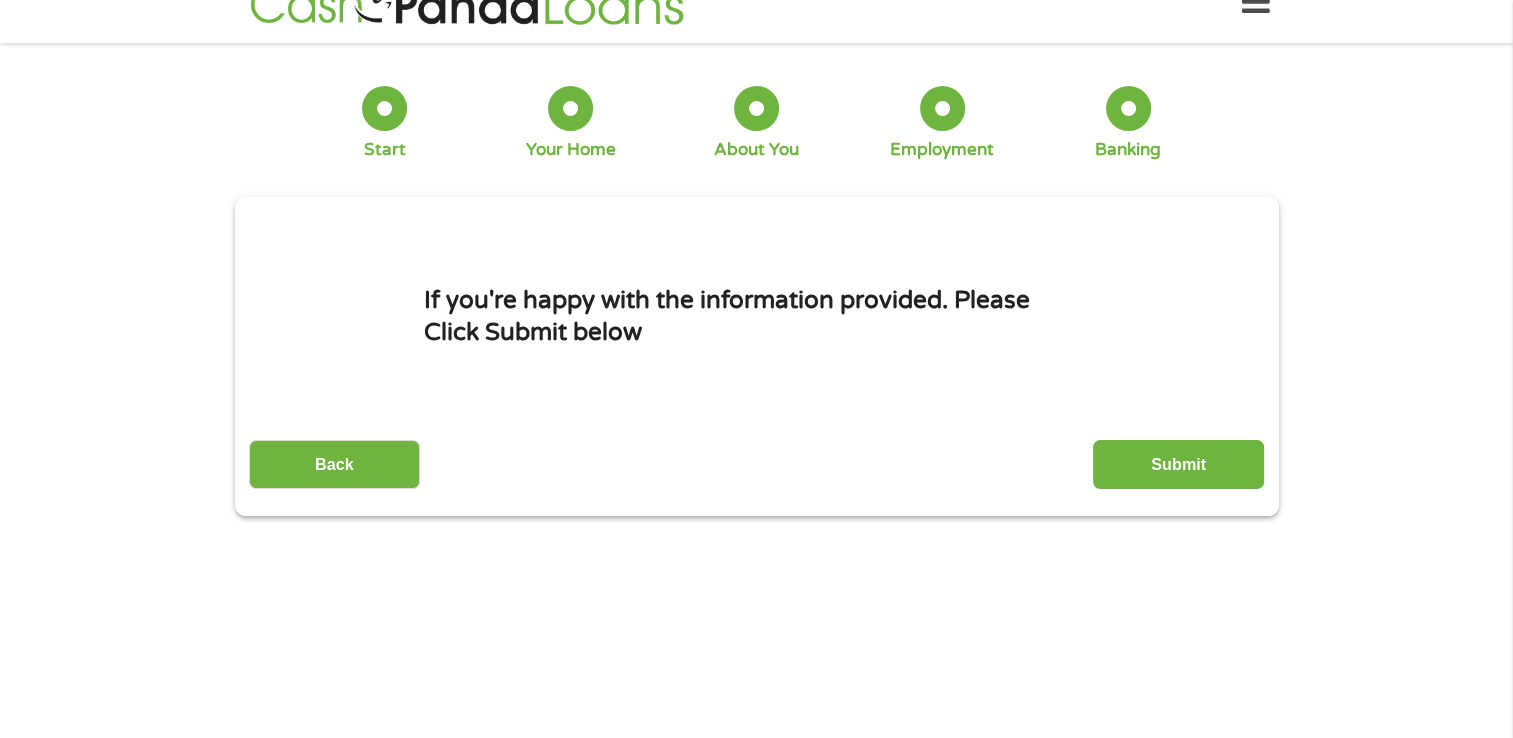 scroll, scrollTop: 0, scrollLeft: 0, axis: both 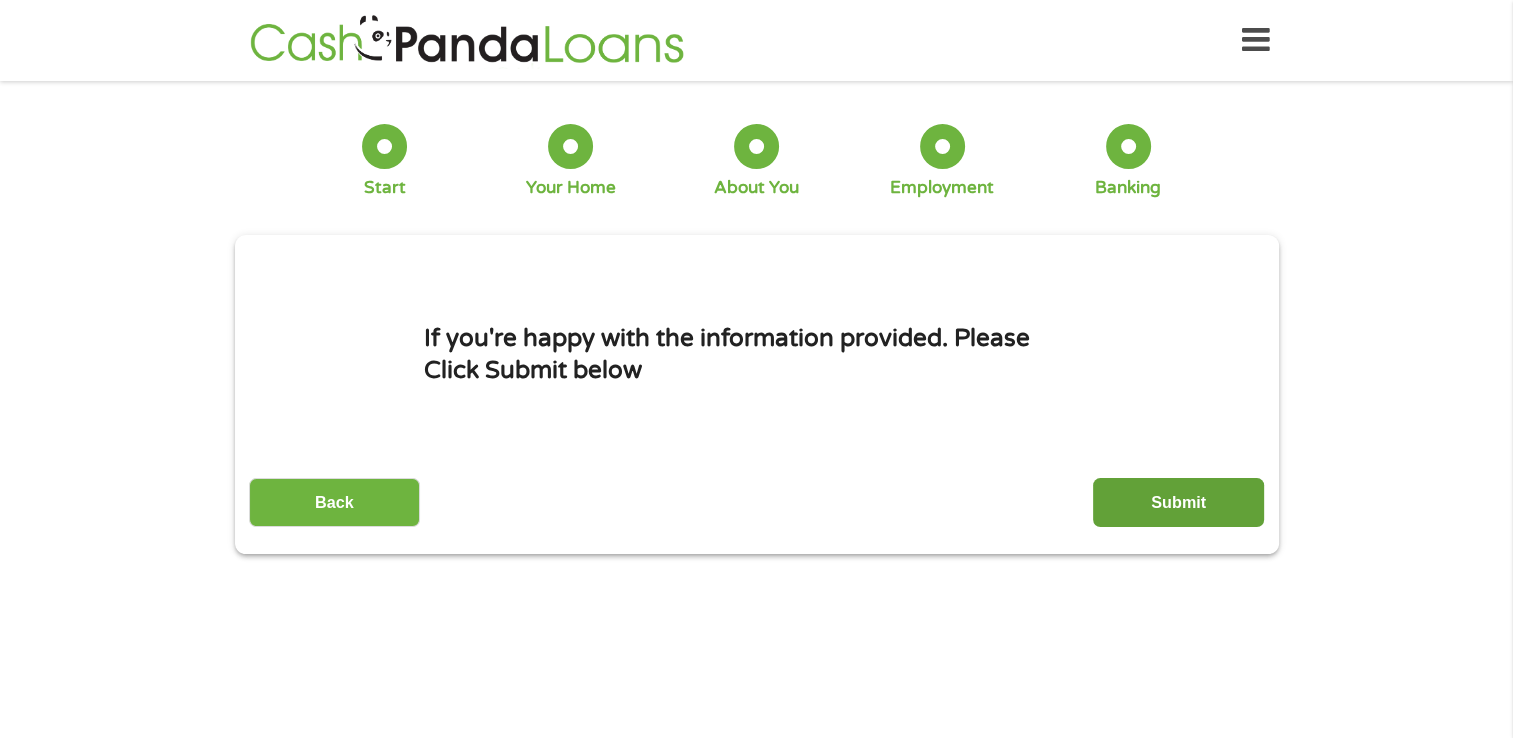 click on "Submit" at bounding box center (1178, 502) 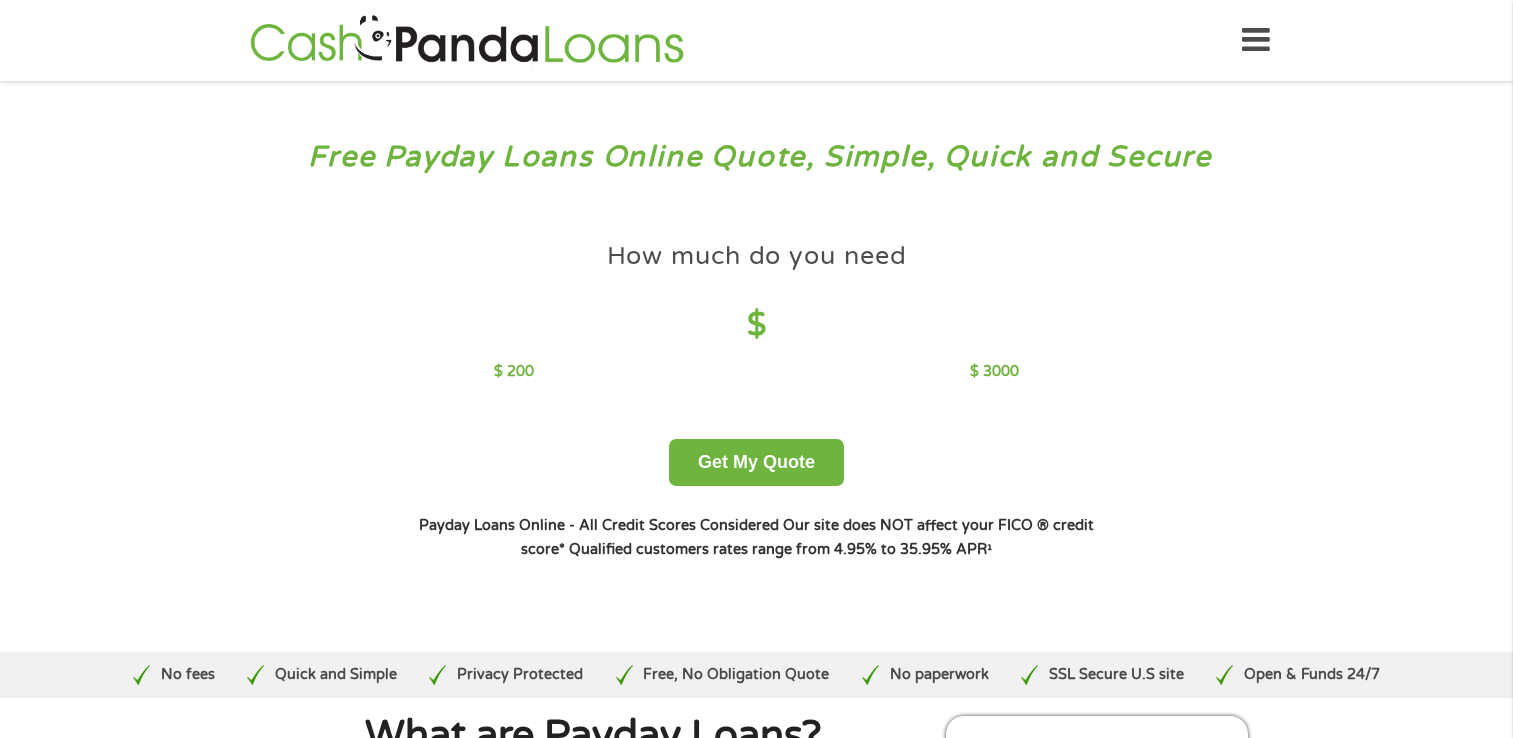 scroll, scrollTop: 0, scrollLeft: 0, axis: both 